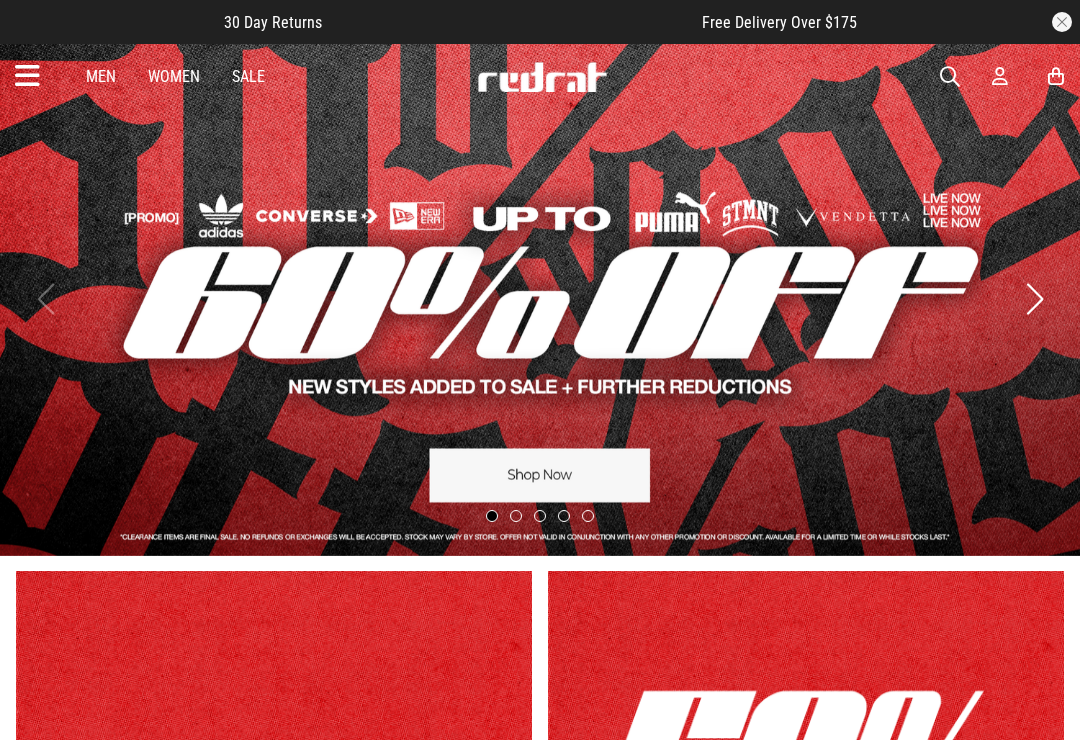 scroll, scrollTop: 0, scrollLeft: 0, axis: both 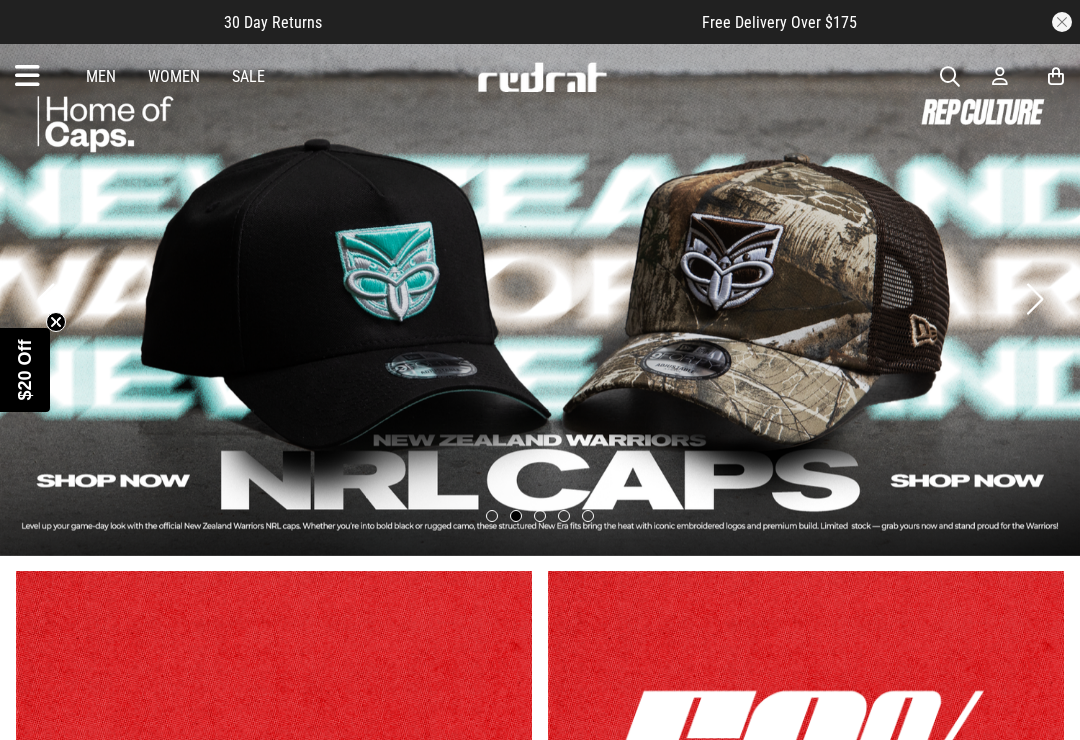 click at bounding box center (27, 76) 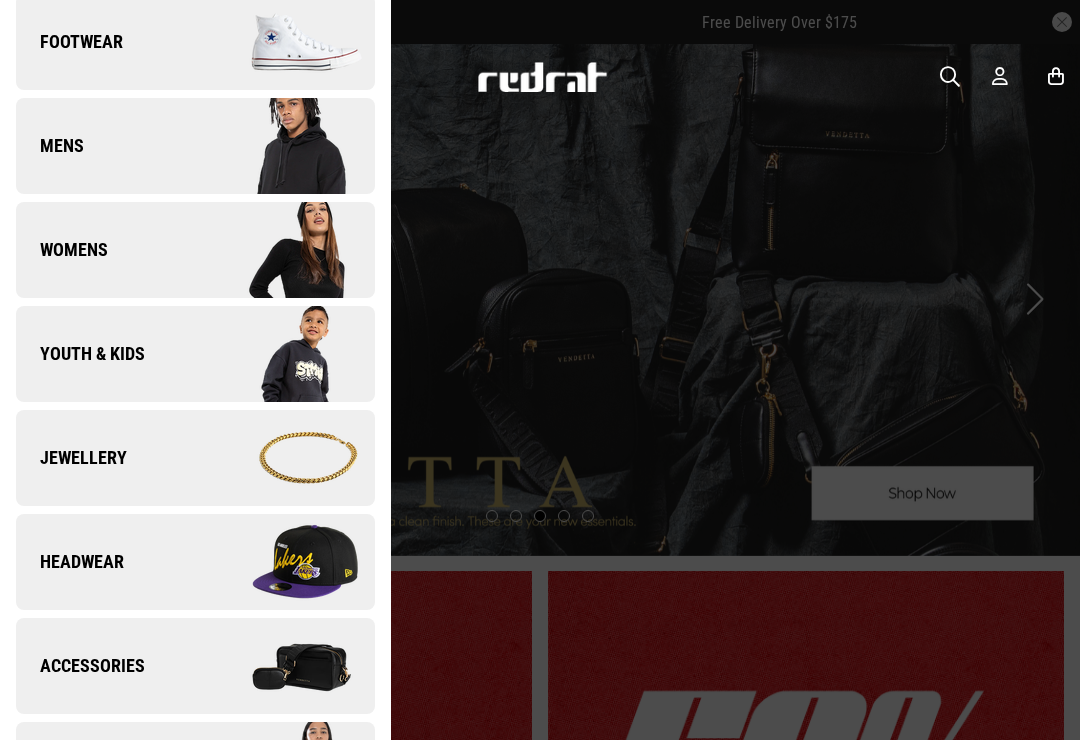 scroll, scrollTop: 318, scrollLeft: 0, axis: vertical 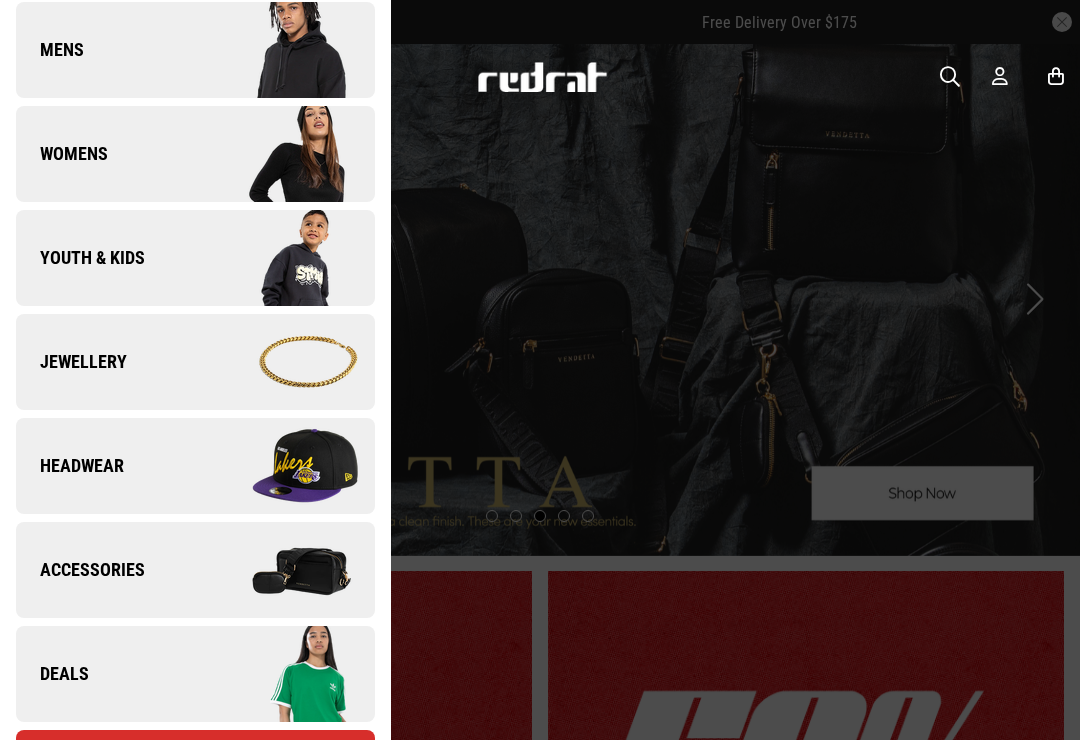 click at bounding box center [284, 466] 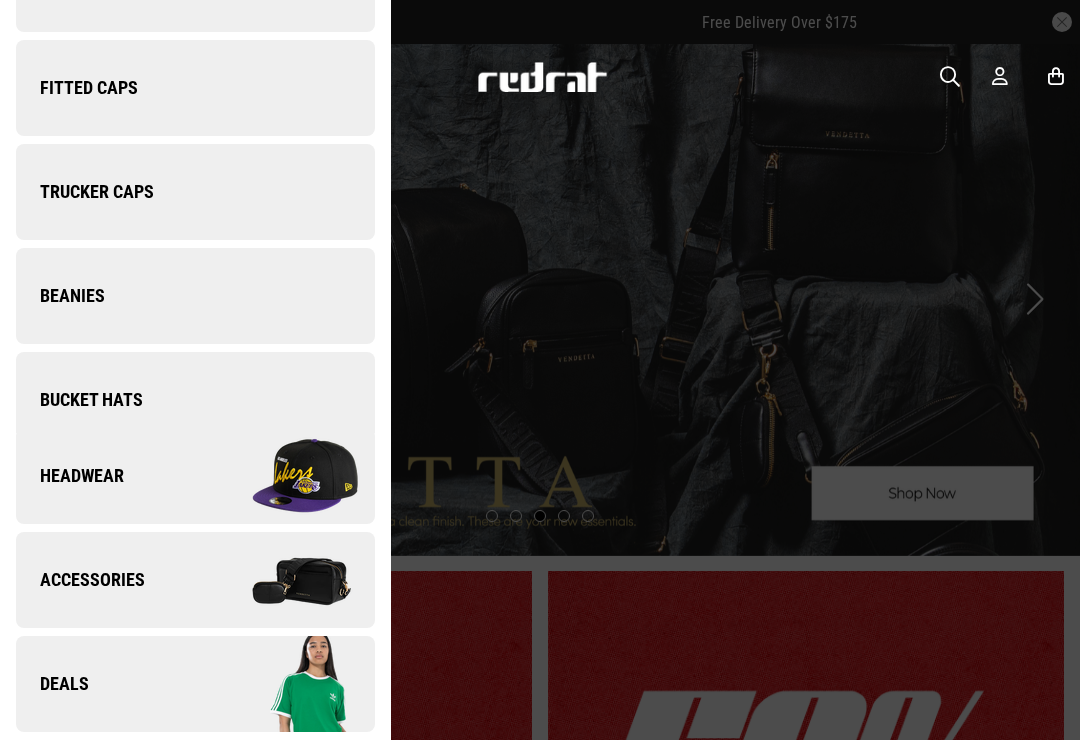 scroll, scrollTop: 0, scrollLeft: 0, axis: both 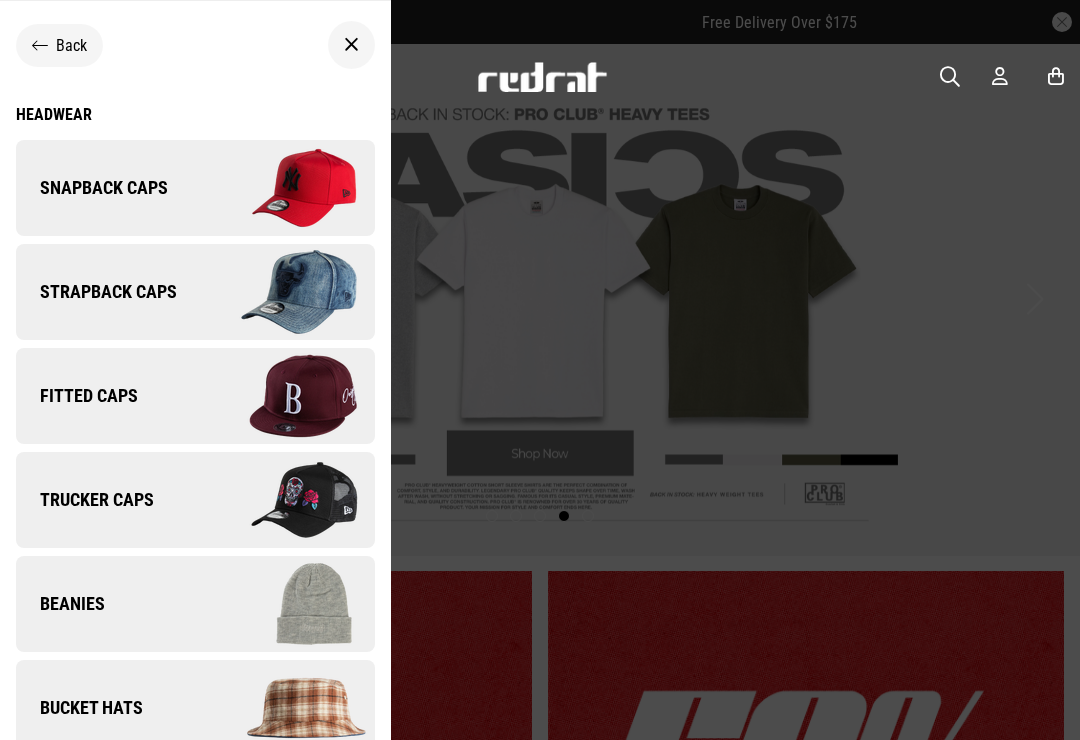 click at bounding box center (284, 188) 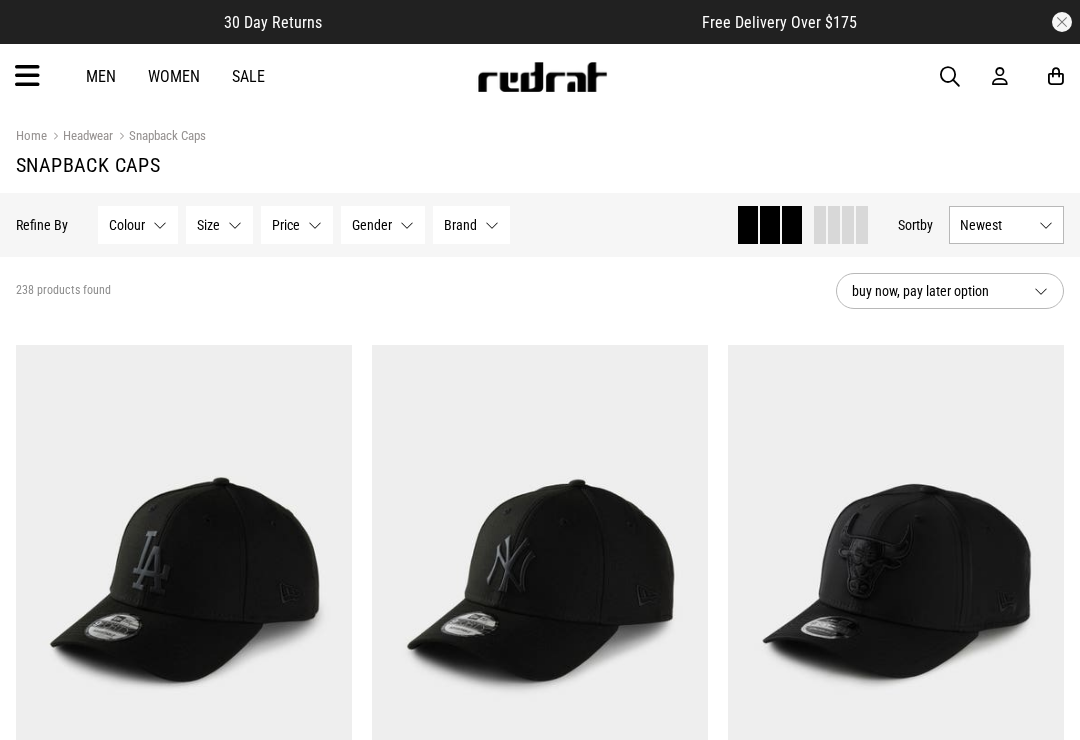 scroll, scrollTop: 0, scrollLeft: 0, axis: both 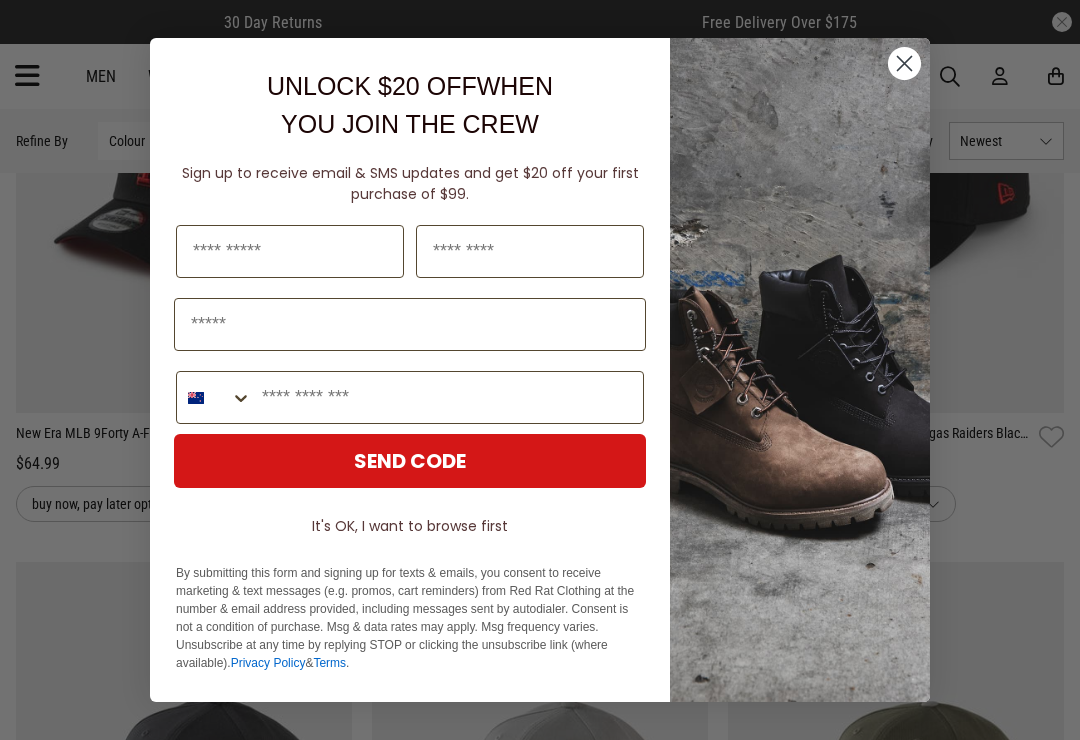 click 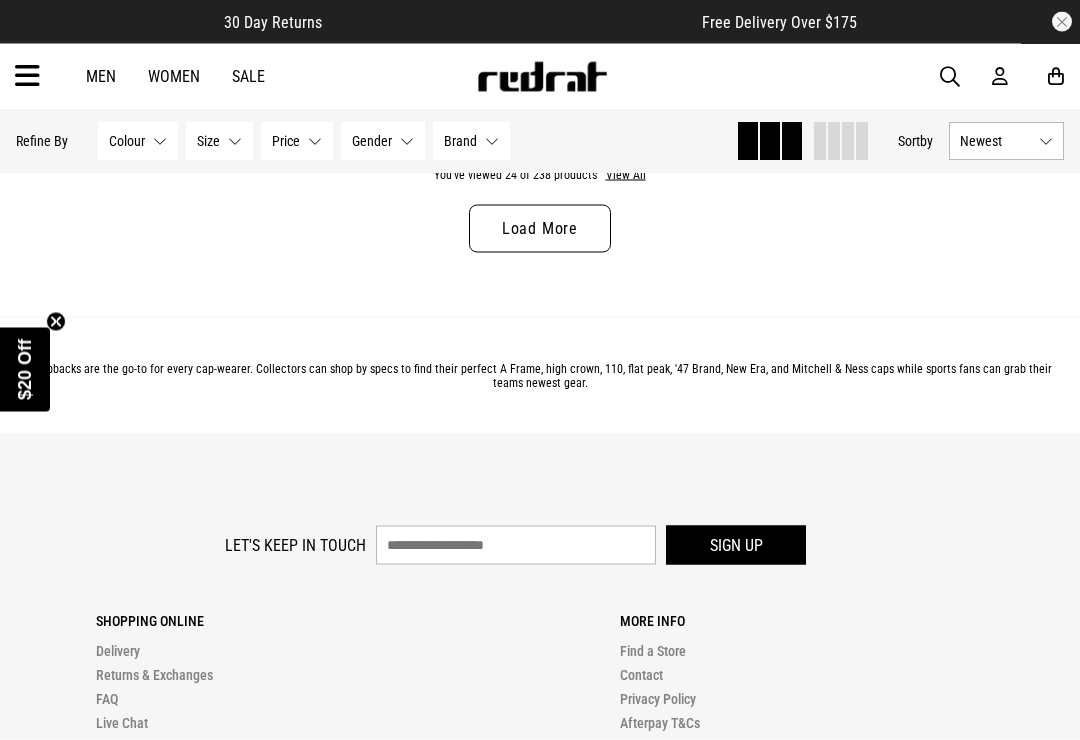 scroll, scrollTop: 5161, scrollLeft: 0, axis: vertical 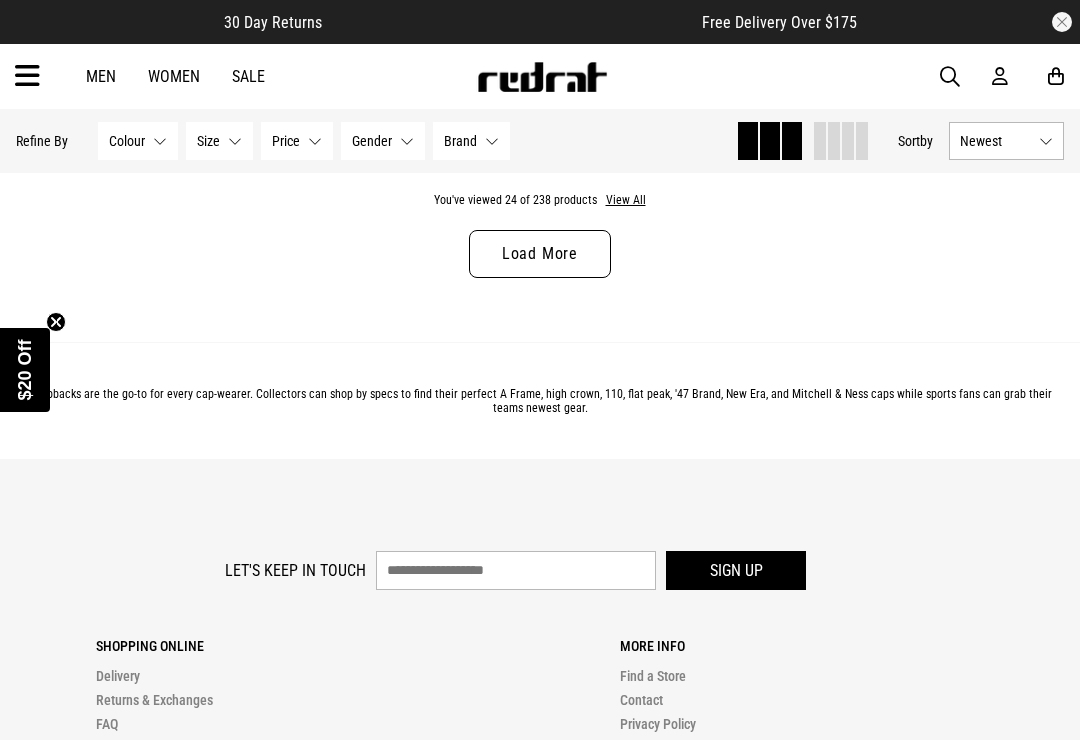 click on "Load More" at bounding box center (540, 254) 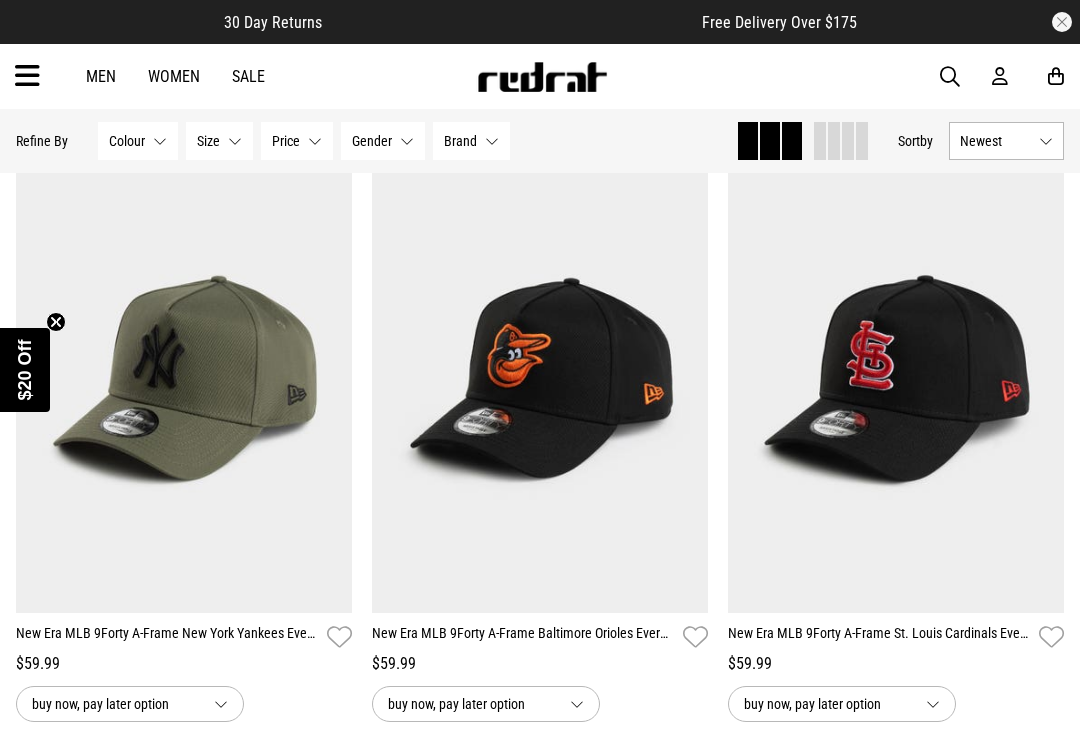 scroll, scrollTop: 9492, scrollLeft: 0, axis: vertical 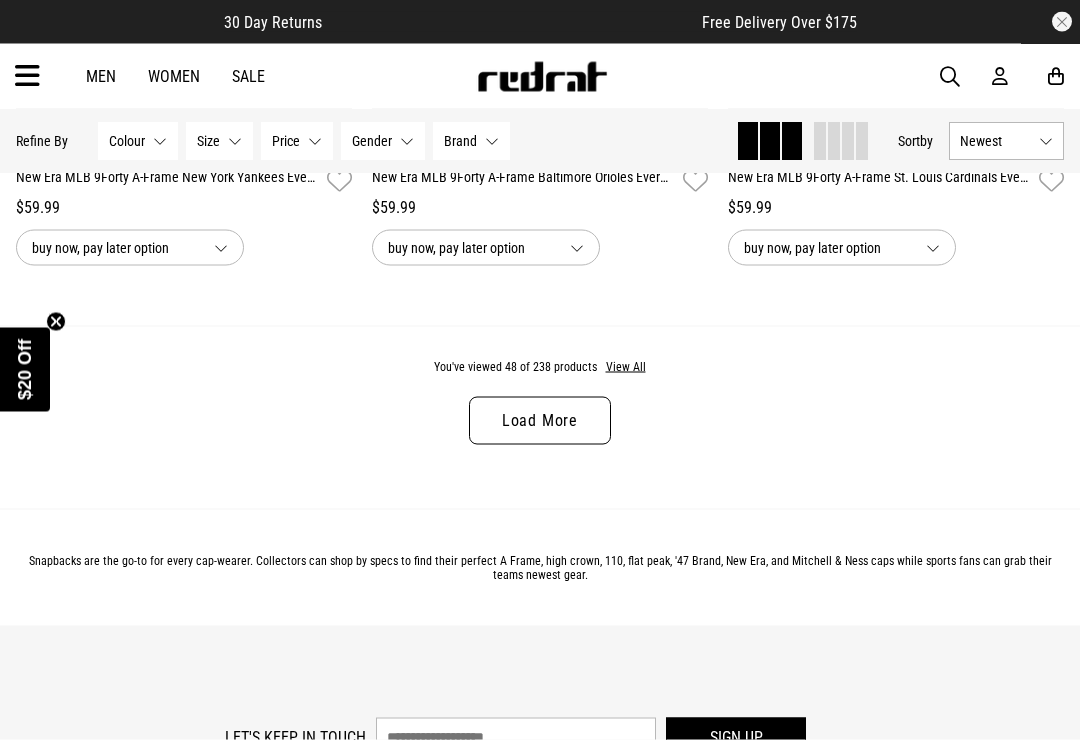 click on "Load More" at bounding box center (540, 421) 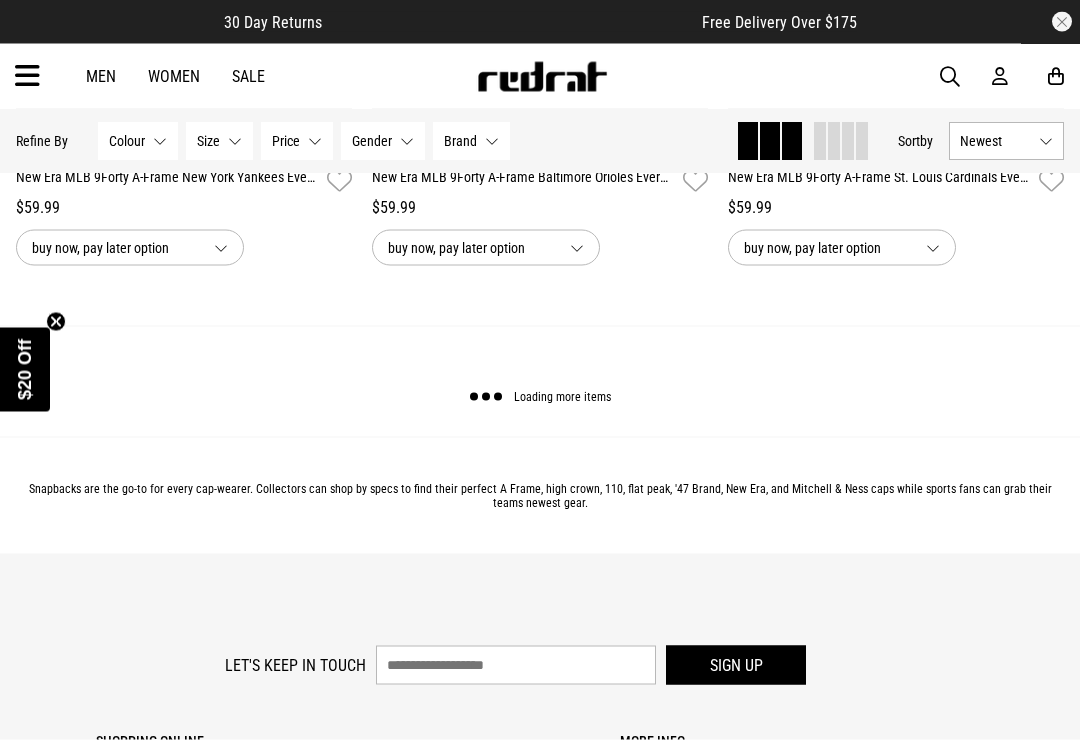 scroll, scrollTop: 9950, scrollLeft: 0, axis: vertical 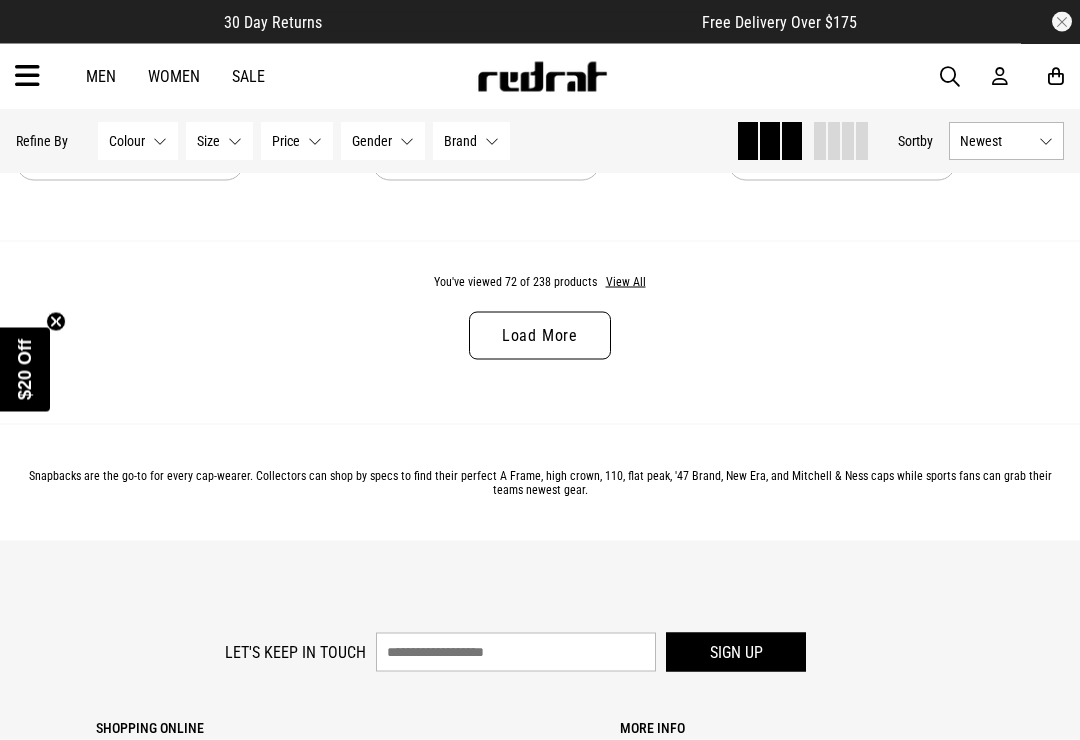 click on "Load More" at bounding box center (540, 336) 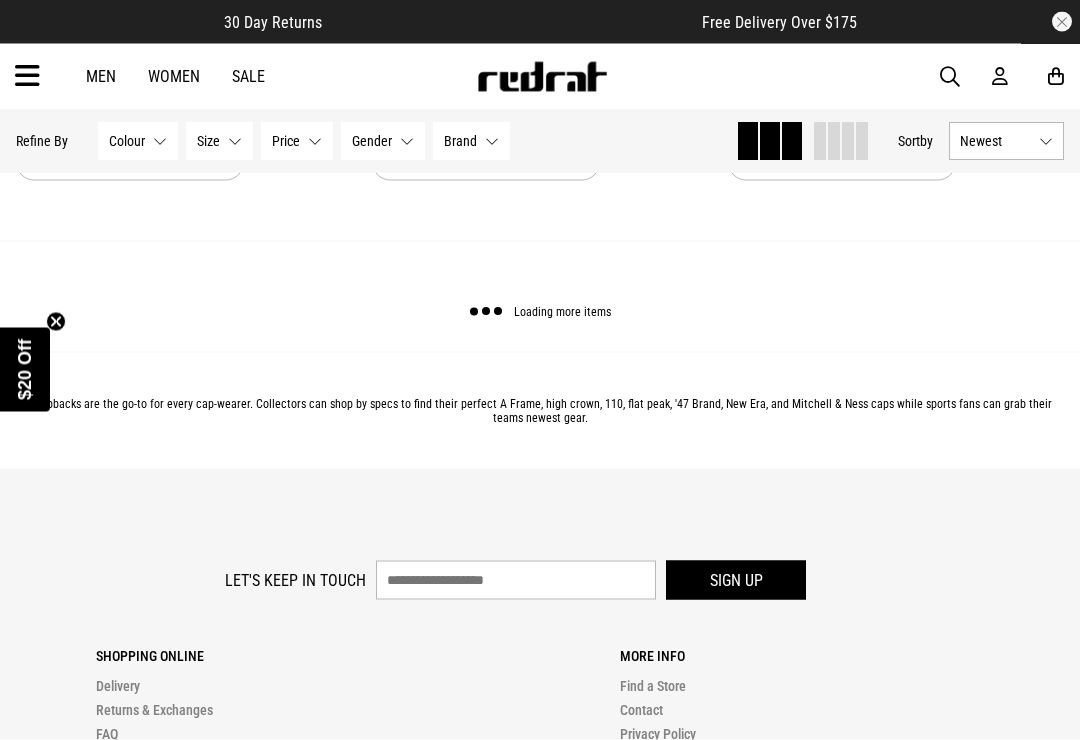 scroll, scrollTop: 14990, scrollLeft: 0, axis: vertical 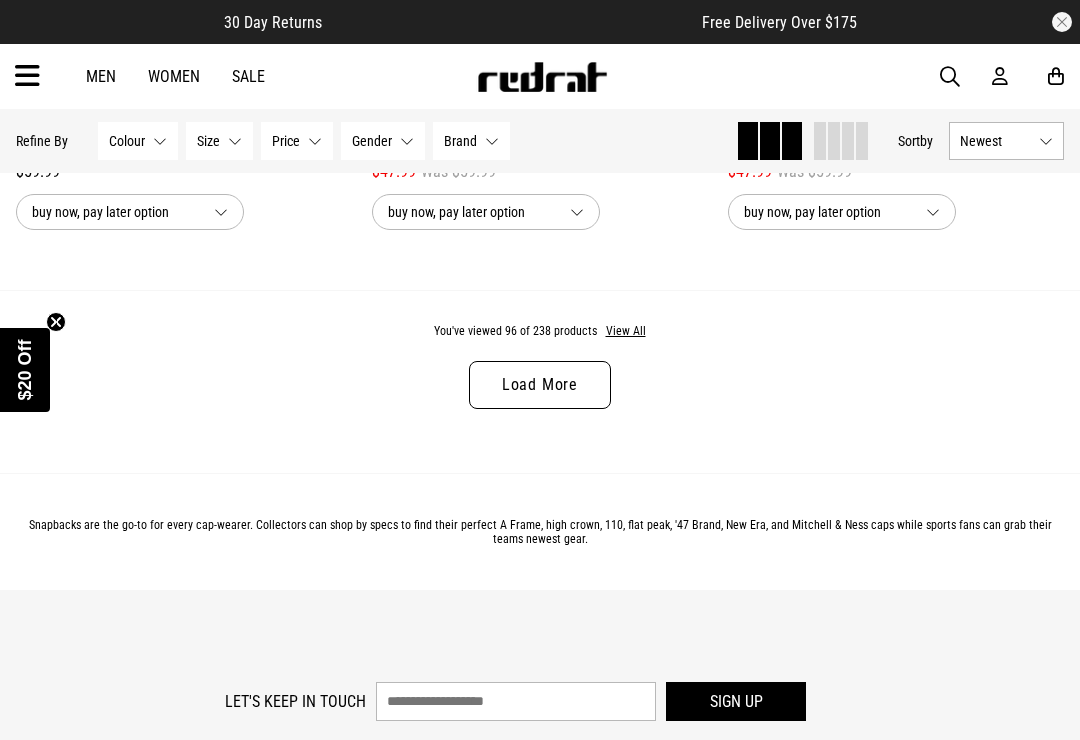 click on "Load More" at bounding box center (540, 385) 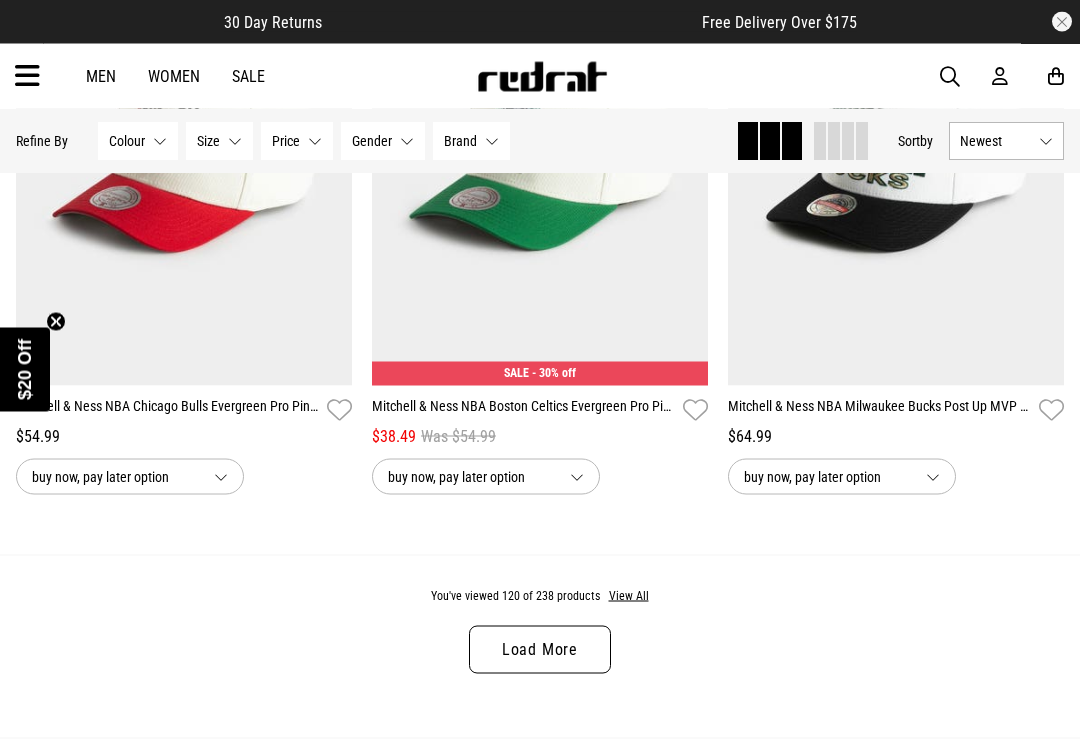 scroll, scrollTop: 24825, scrollLeft: 0, axis: vertical 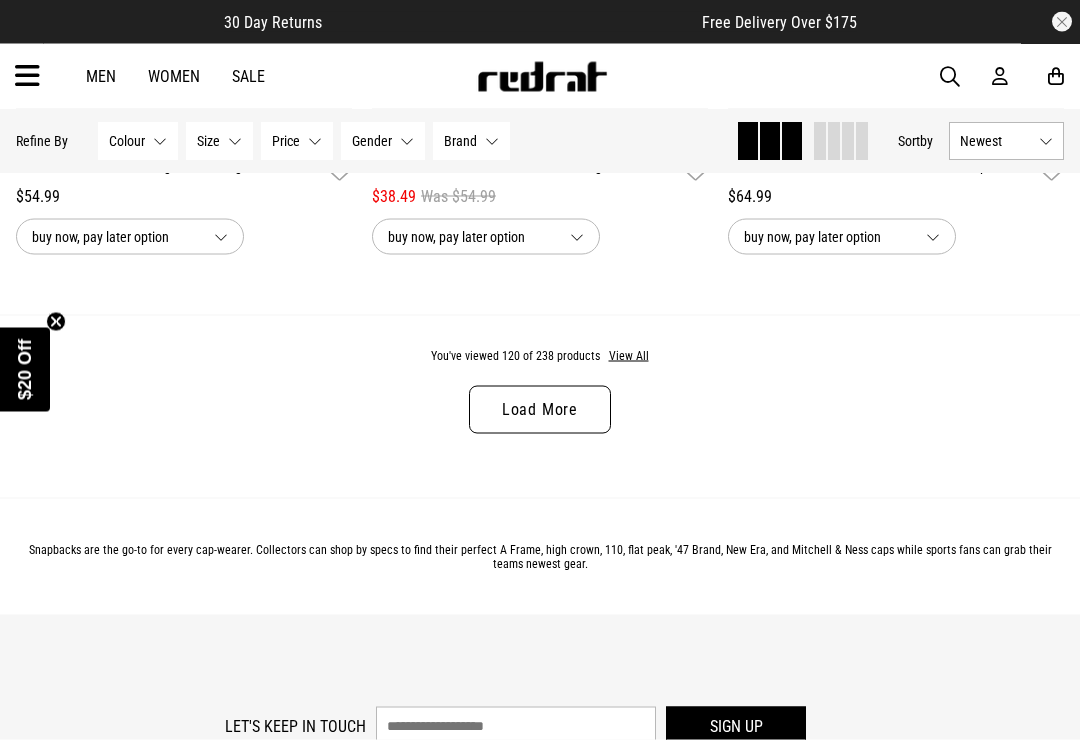 click on "Load More" at bounding box center [540, 410] 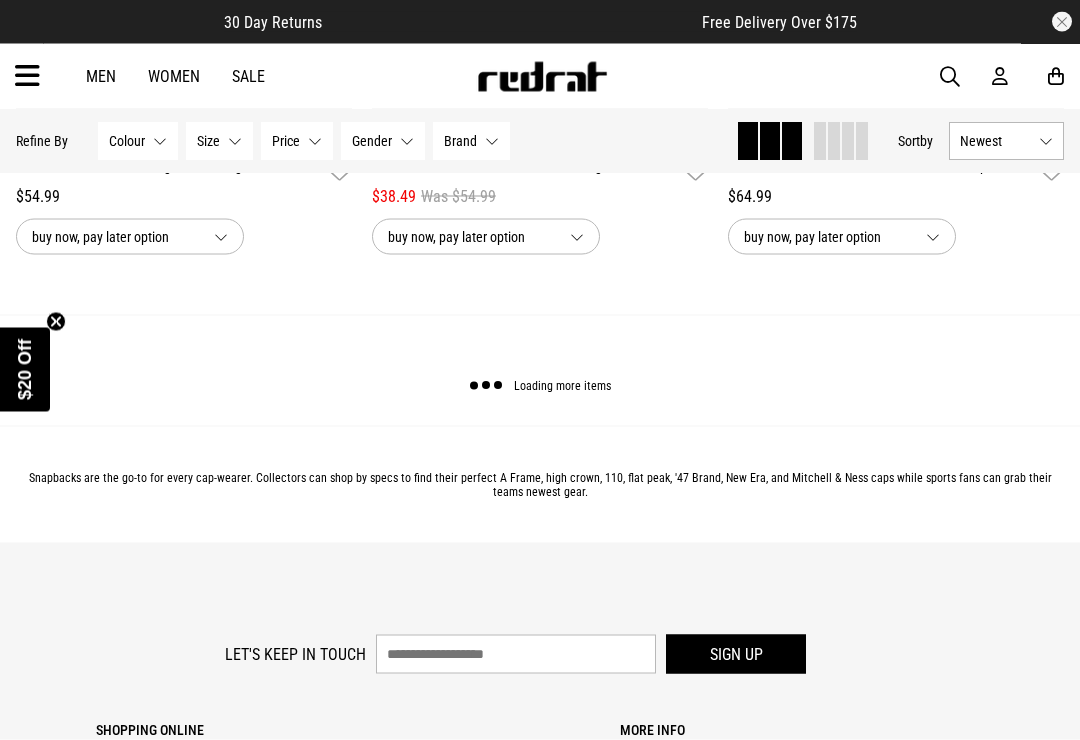 scroll, scrollTop: 24826, scrollLeft: 0, axis: vertical 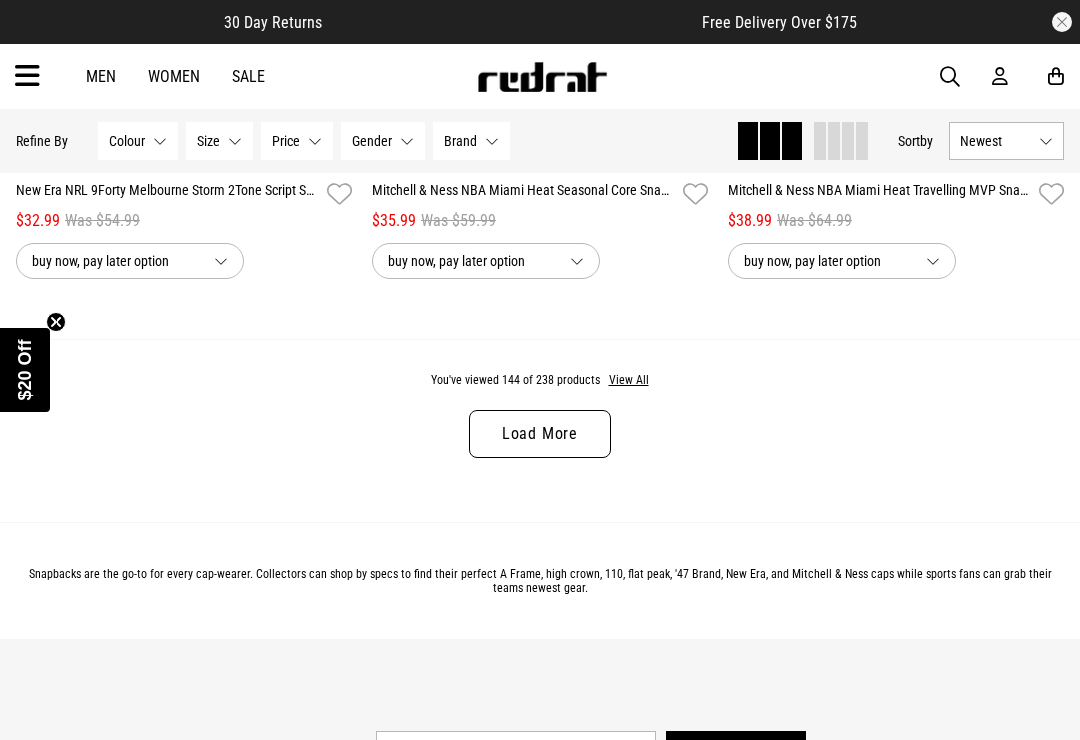 click on "Load More" at bounding box center [540, 434] 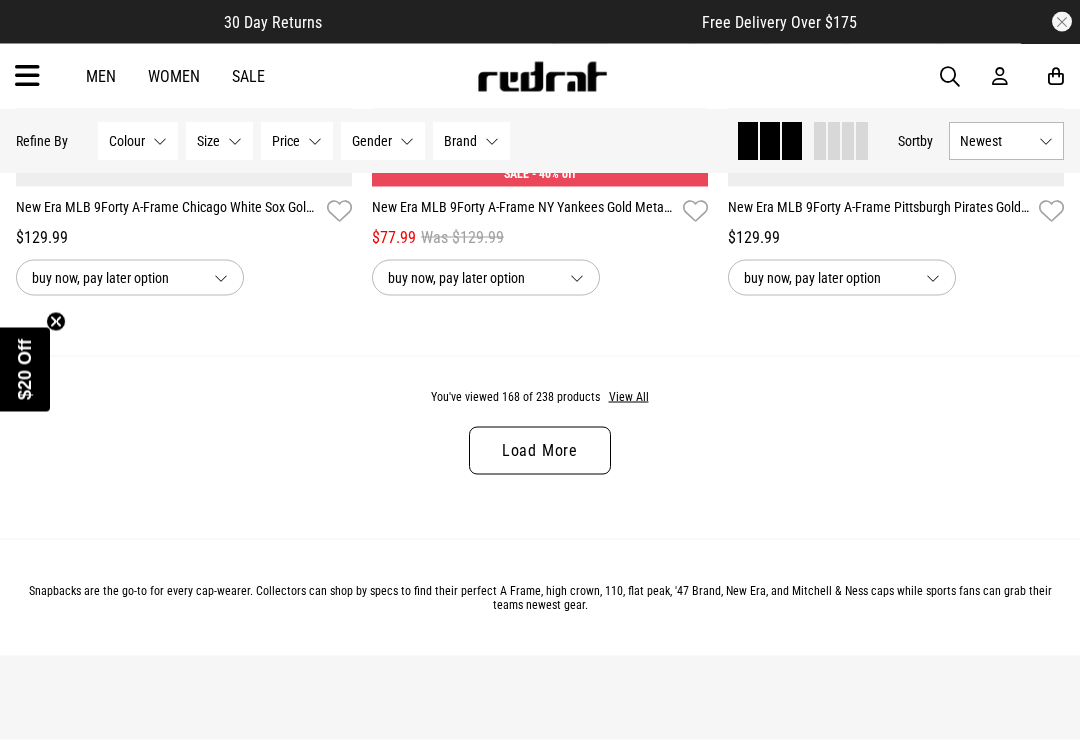 scroll, scrollTop: 34696, scrollLeft: 0, axis: vertical 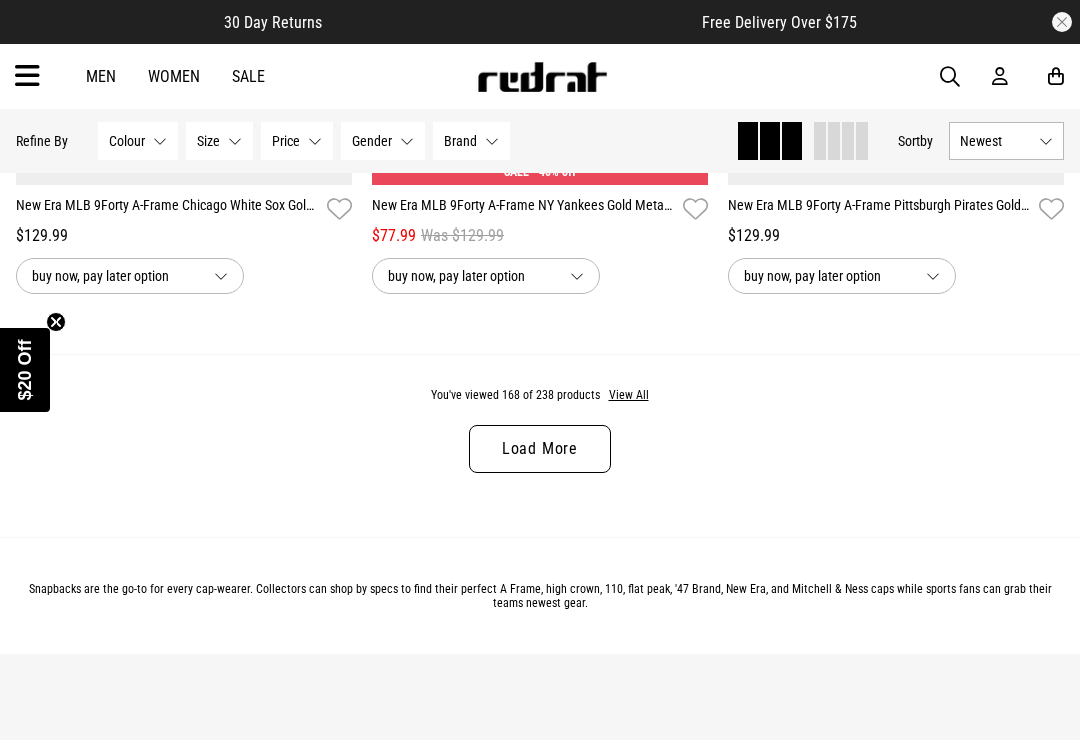 click on "Load More" at bounding box center [540, 449] 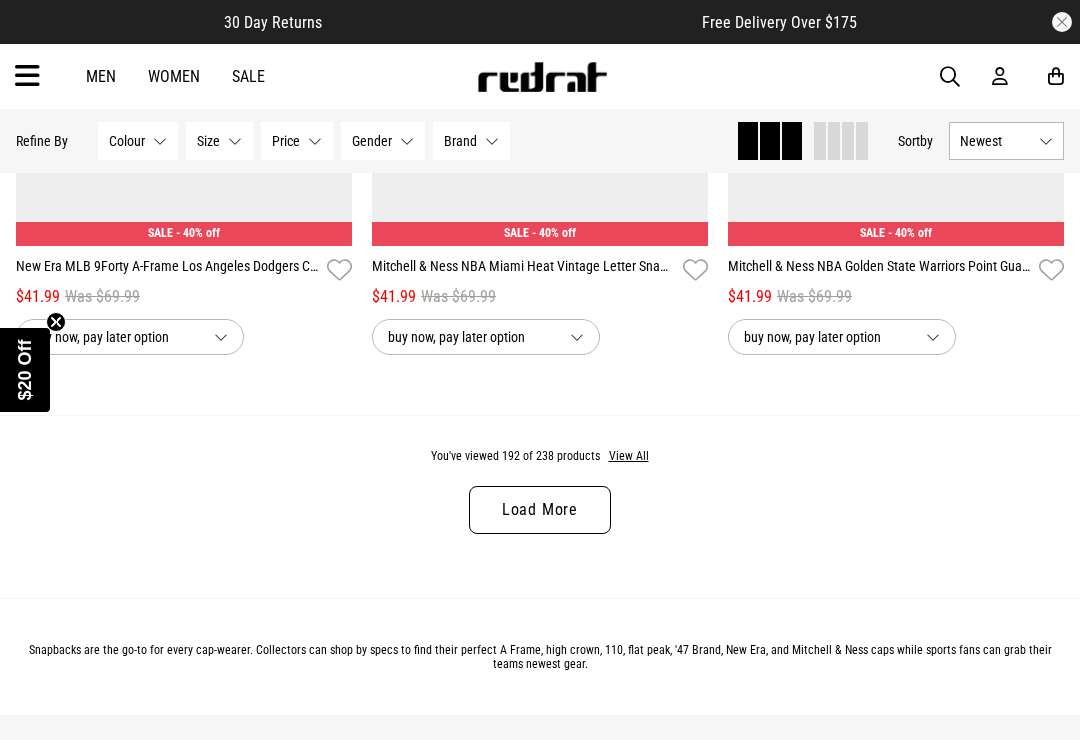 scroll, scrollTop: 39876, scrollLeft: 0, axis: vertical 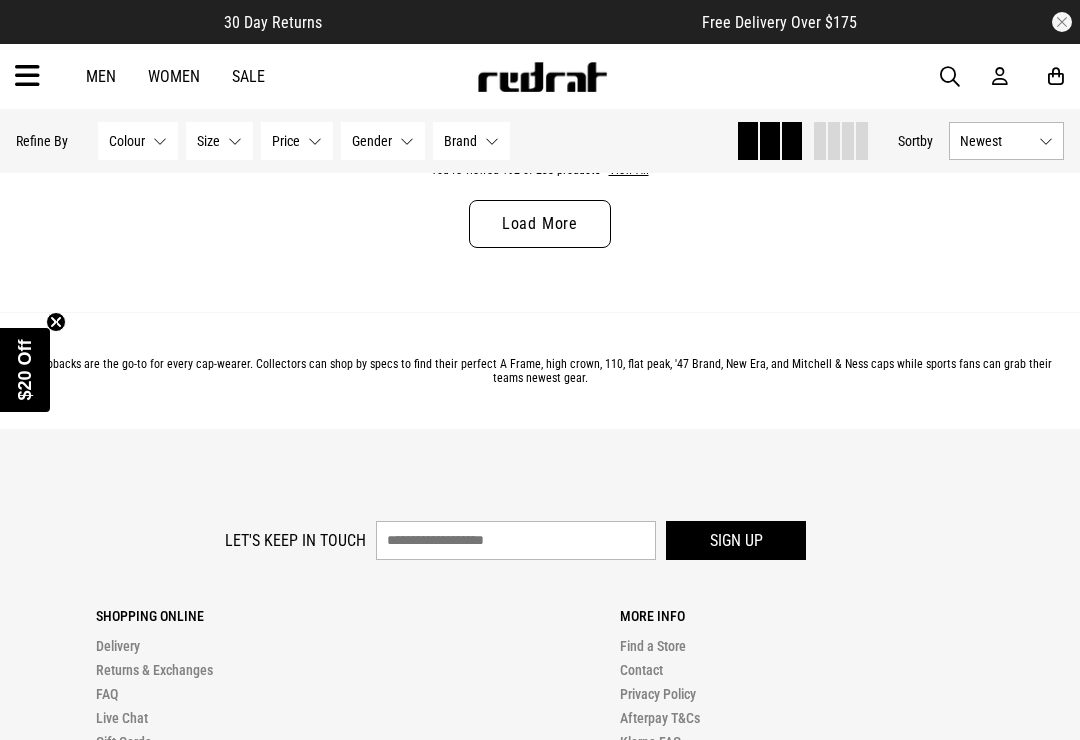 click on "Load More" at bounding box center (540, 224) 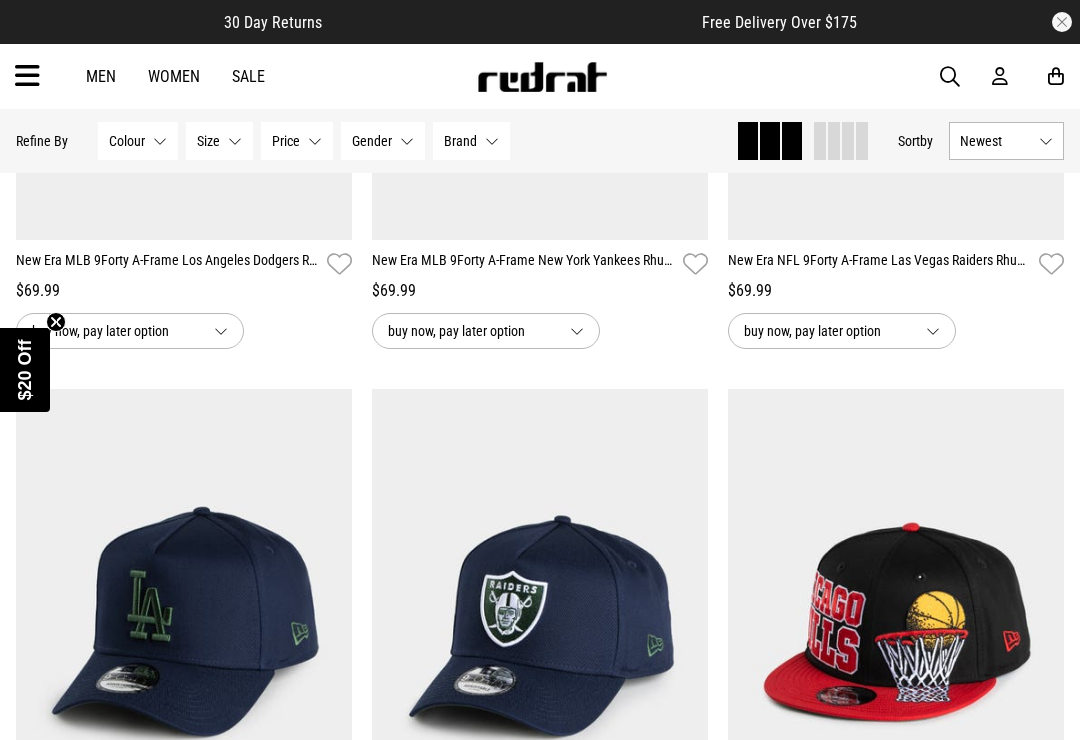 scroll, scrollTop: 42445, scrollLeft: 0, axis: vertical 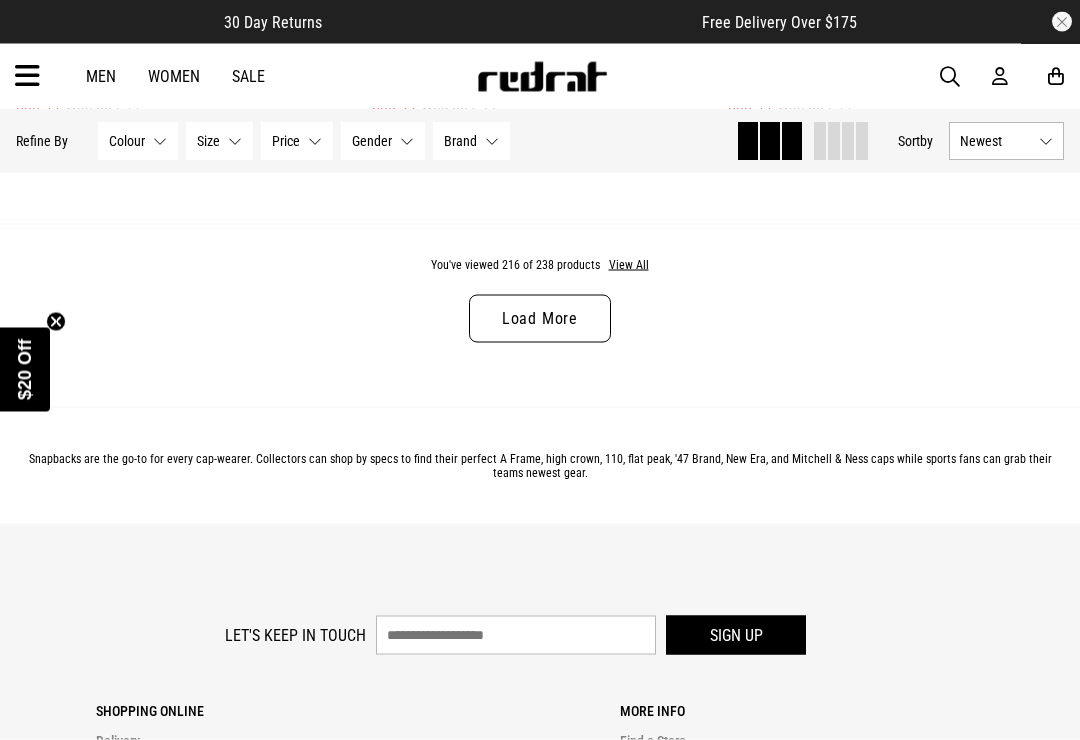 click on "Load More" at bounding box center [540, 319] 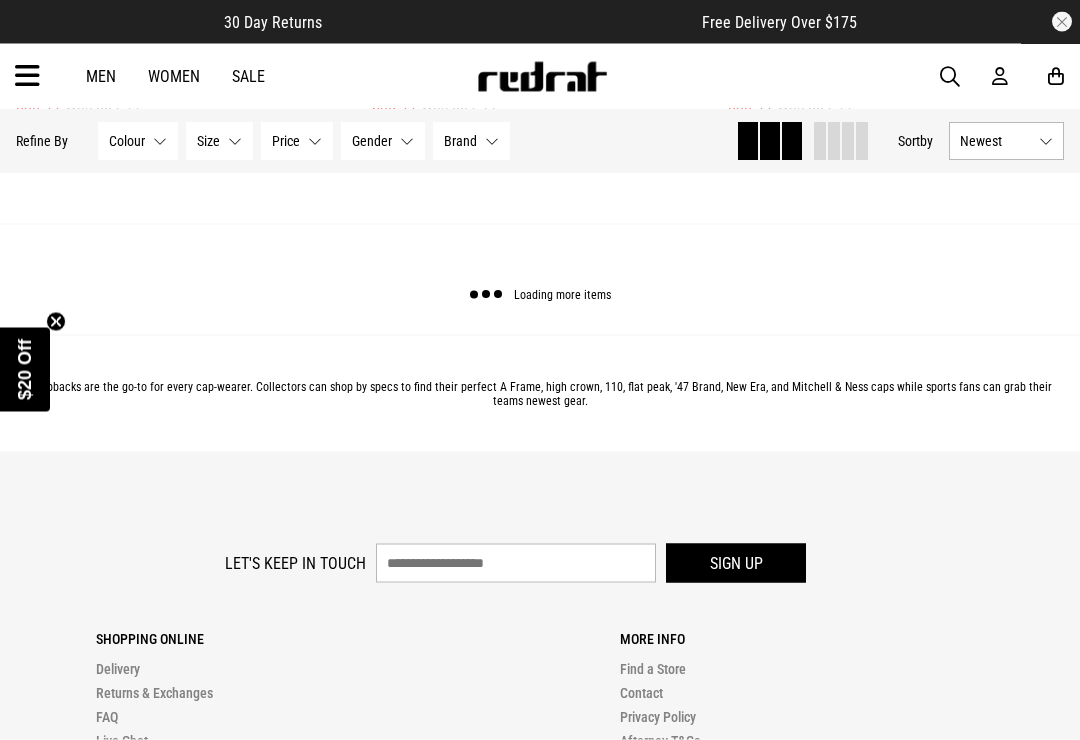 scroll, scrollTop: 44737, scrollLeft: 0, axis: vertical 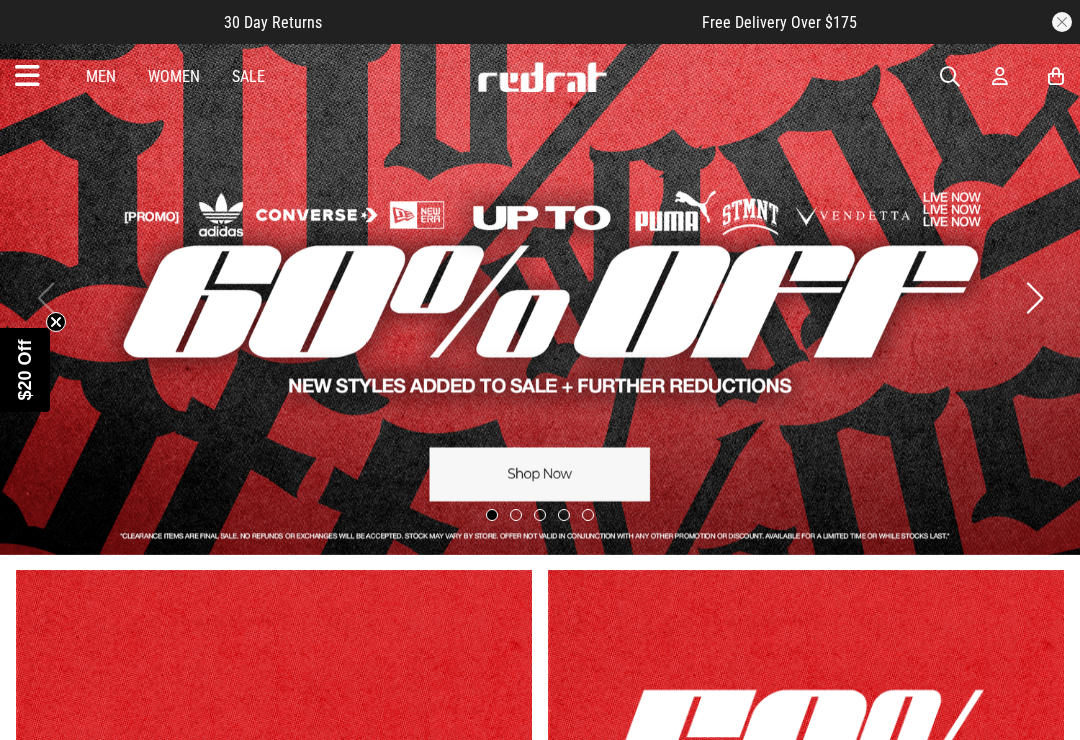 click at bounding box center [27, 76] 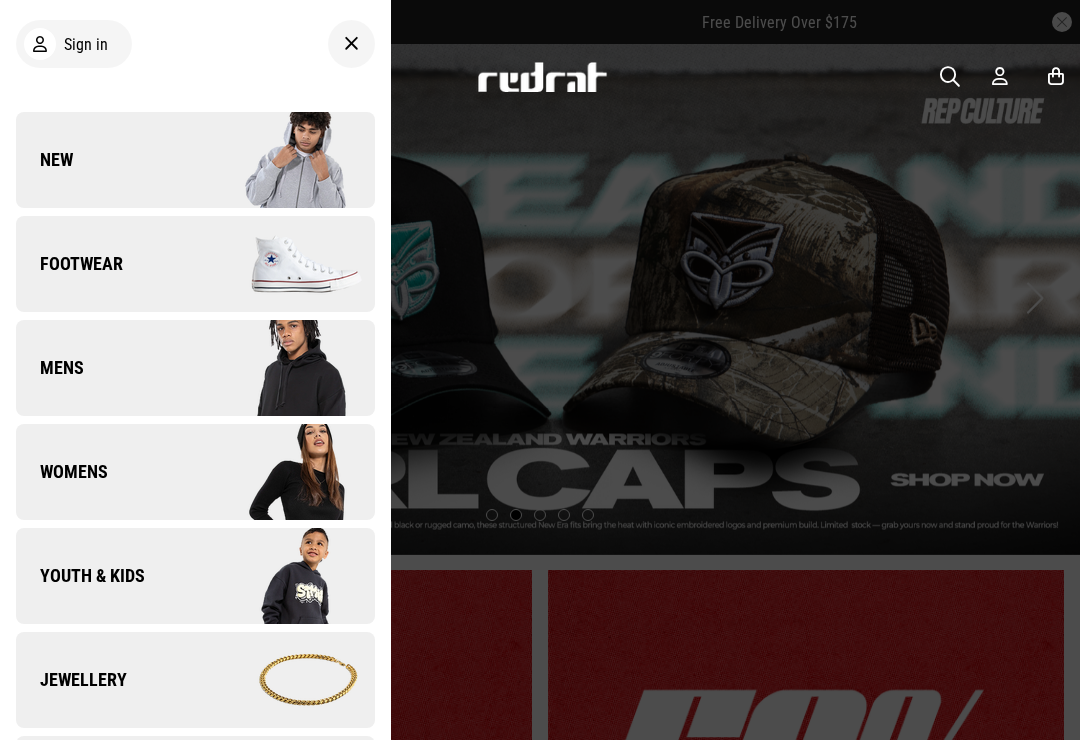 click at bounding box center [540, 370] 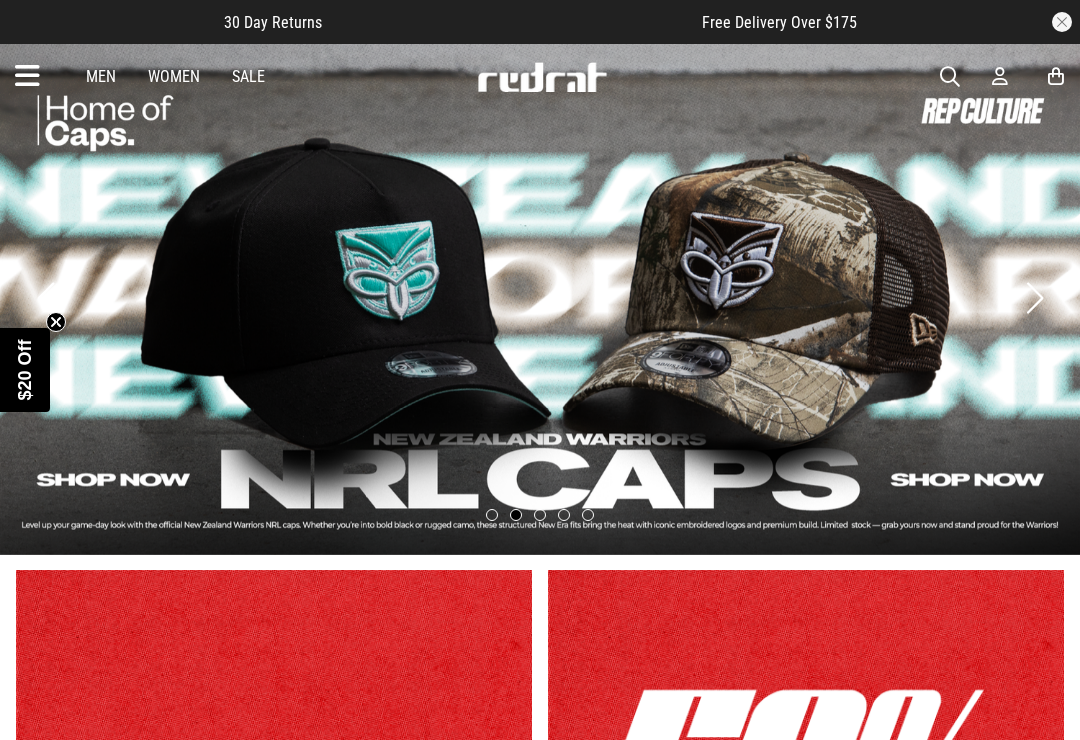 click on "Men" at bounding box center (101, 76) 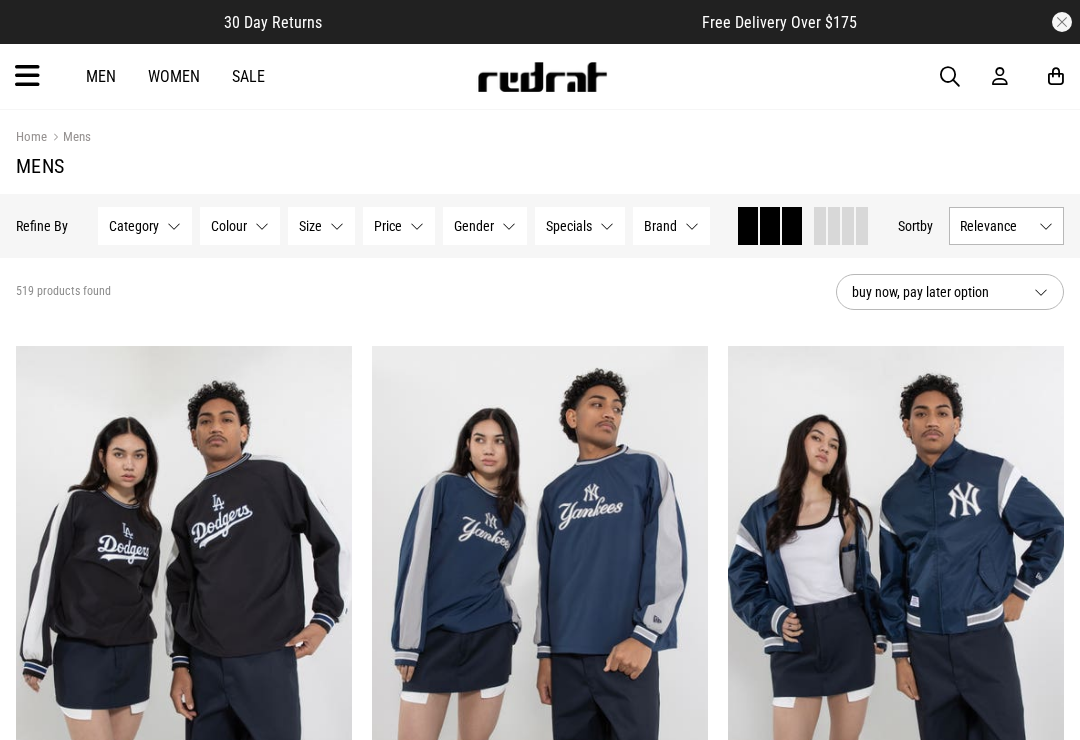 scroll, scrollTop: 0, scrollLeft: 0, axis: both 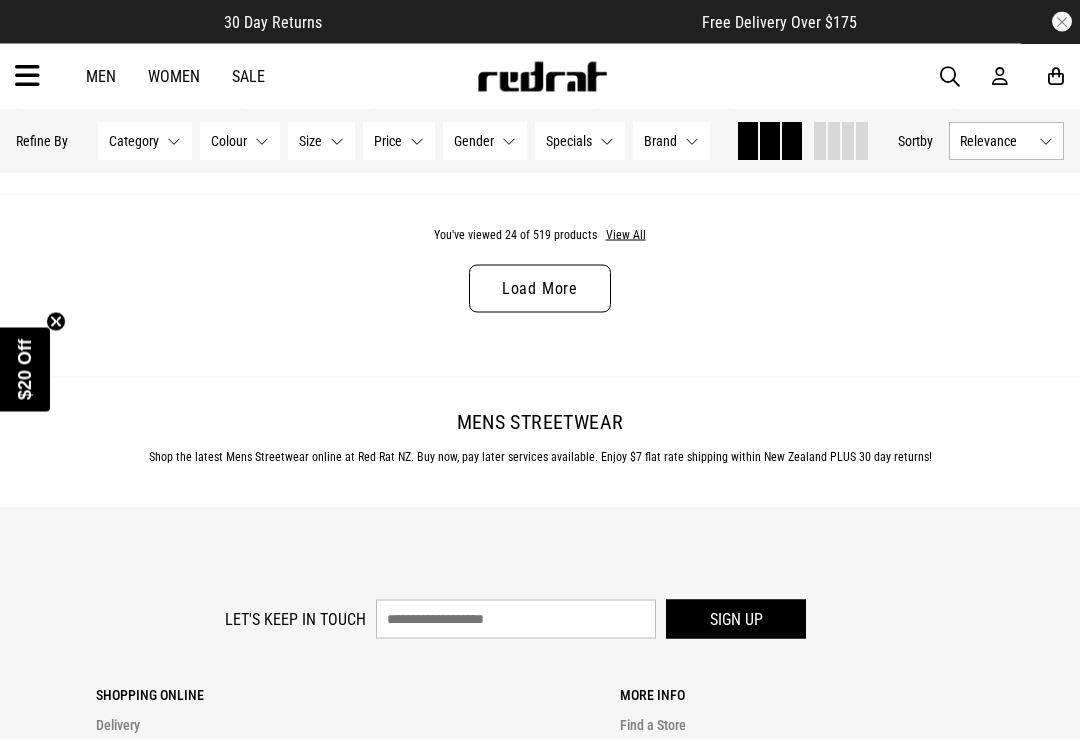 click on "Load More" at bounding box center [540, 289] 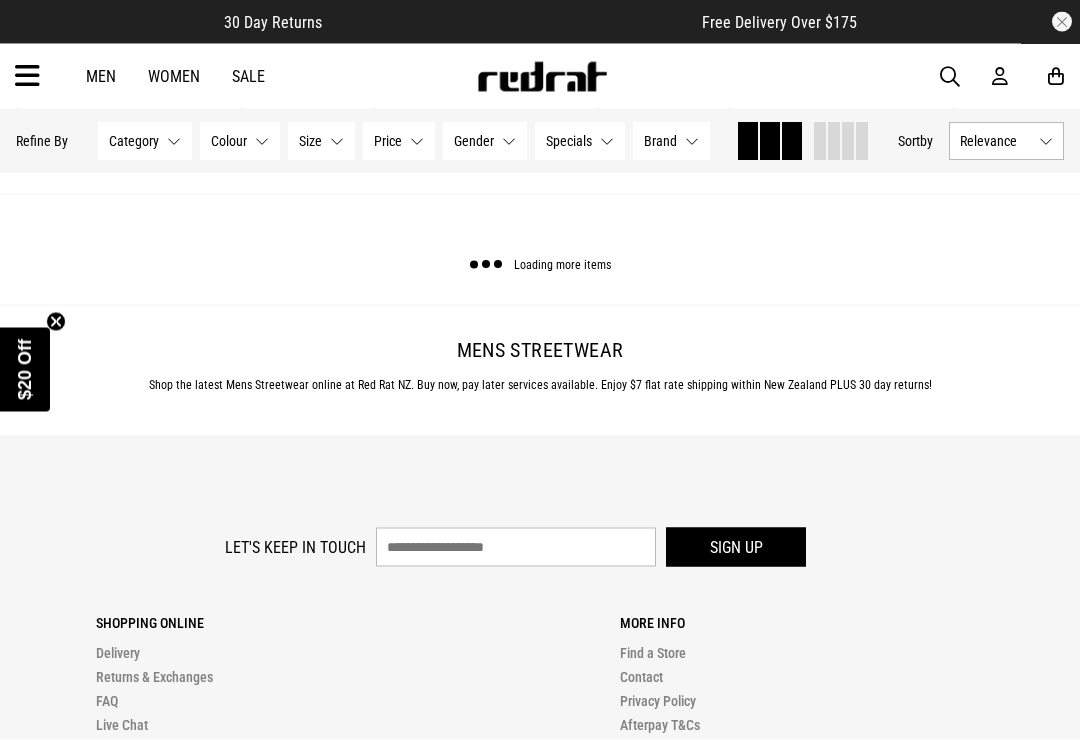 scroll, scrollTop: 5128, scrollLeft: 0, axis: vertical 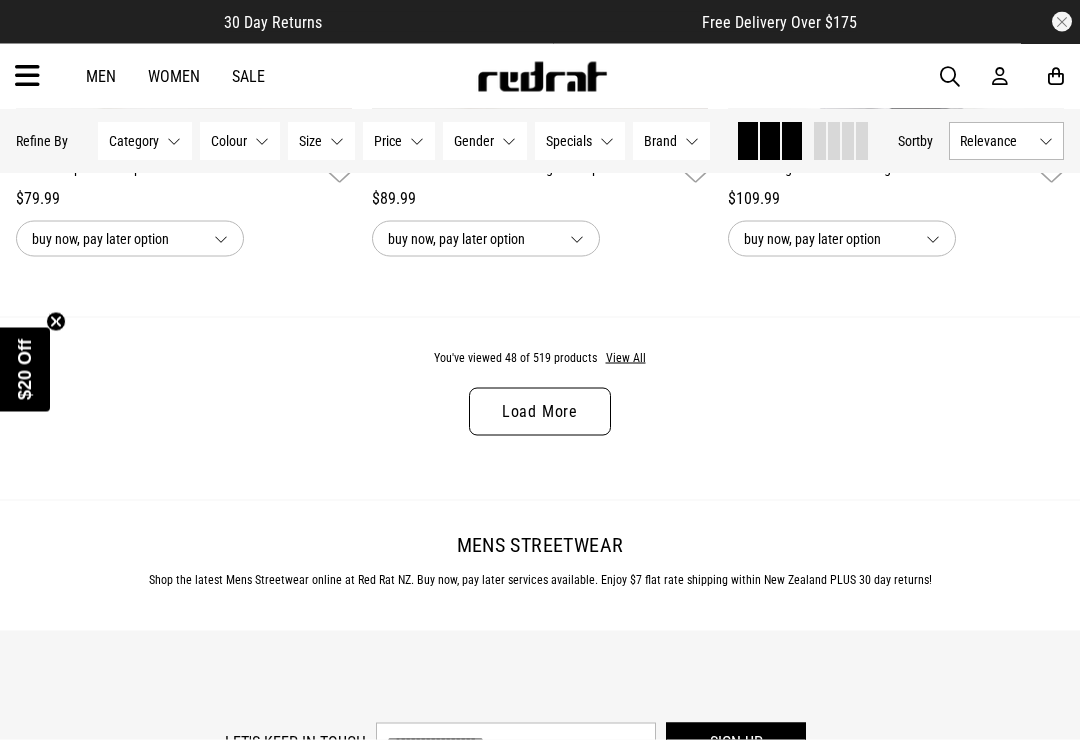 click on "Load More" at bounding box center [540, 412] 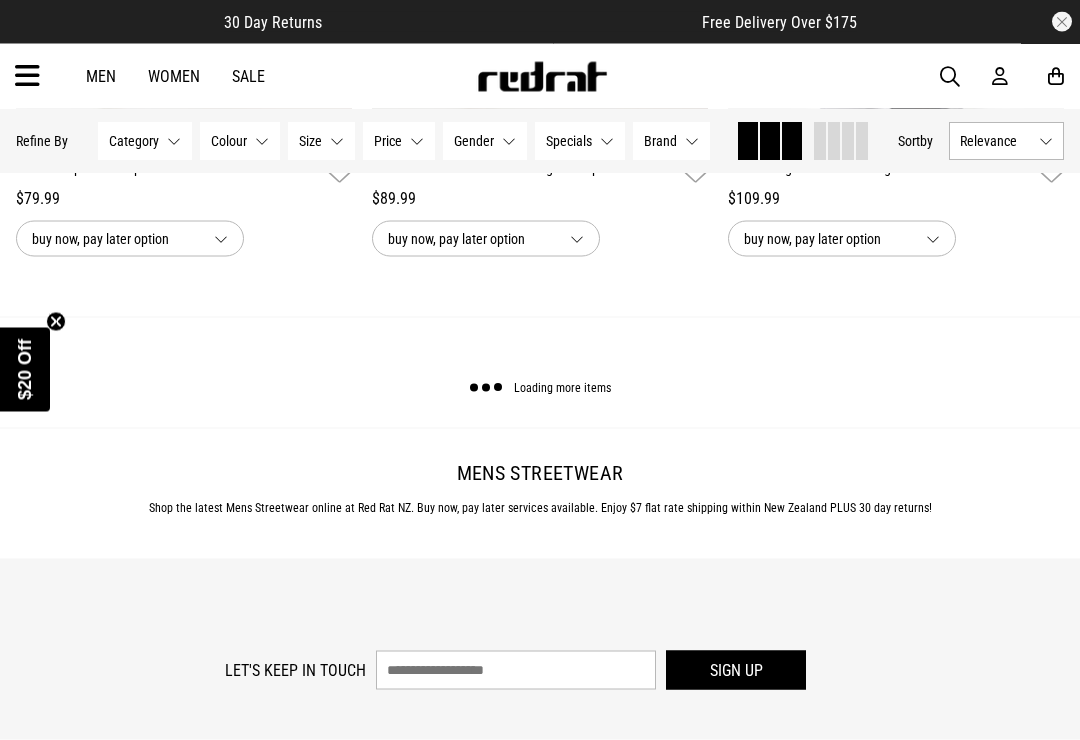 scroll, scrollTop: 9960, scrollLeft: 0, axis: vertical 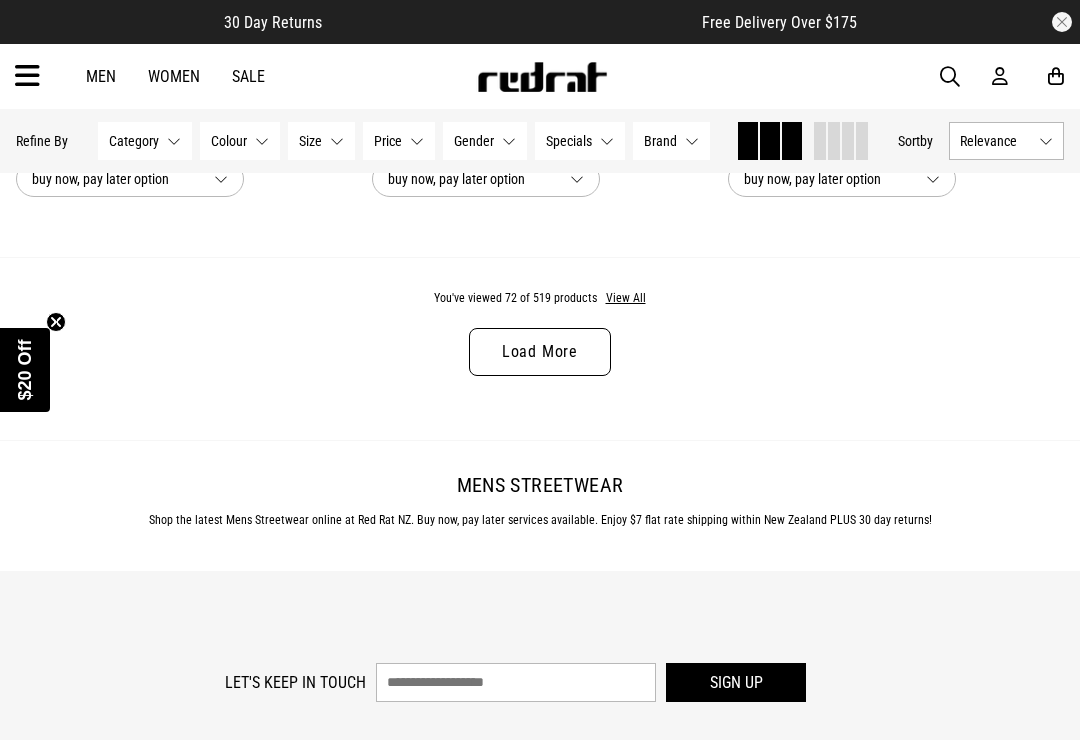 click on "Load More" at bounding box center [540, 352] 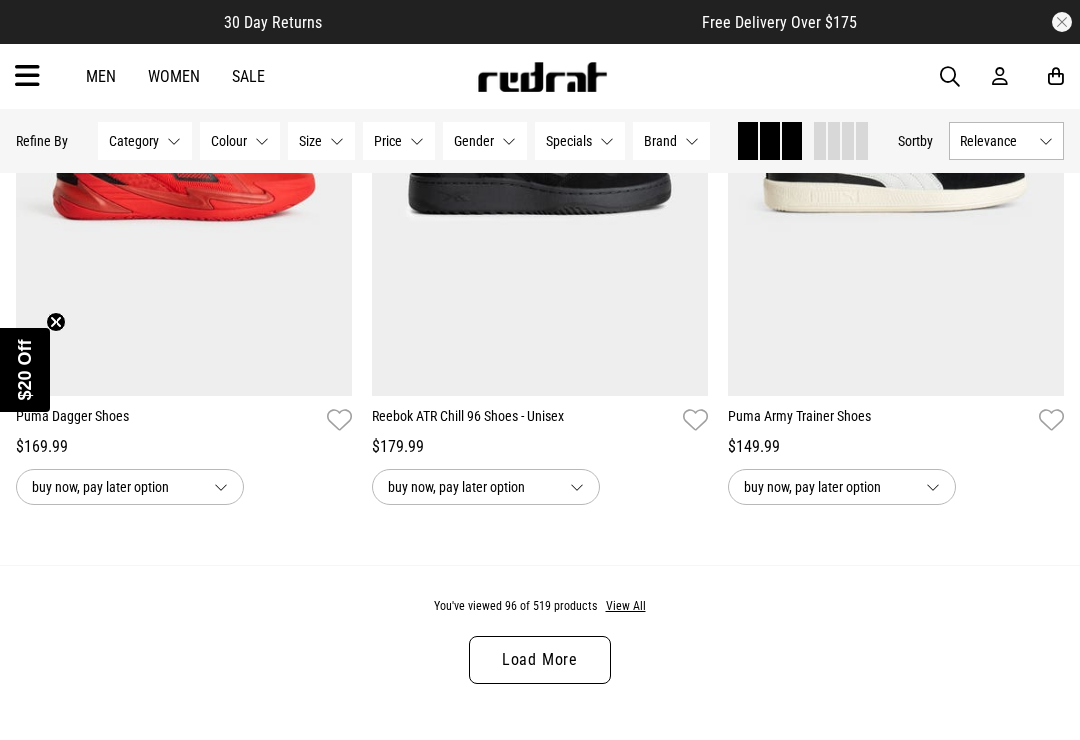 scroll, scrollTop: 19809, scrollLeft: 0, axis: vertical 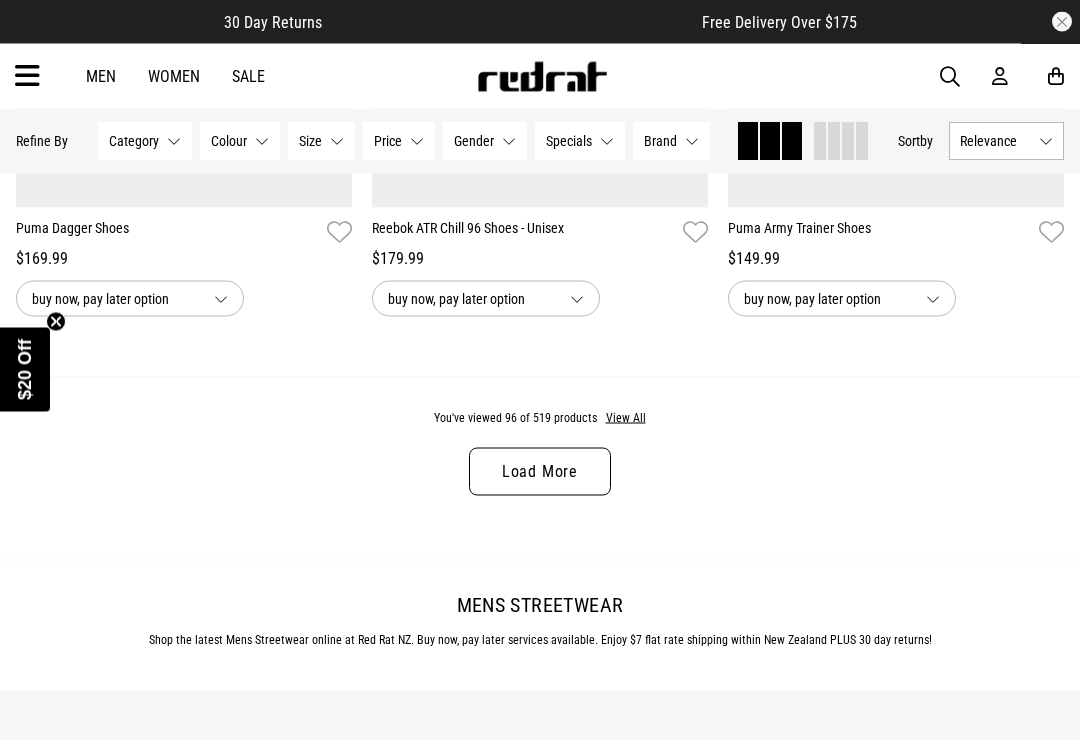click on "Load More" at bounding box center [540, 472] 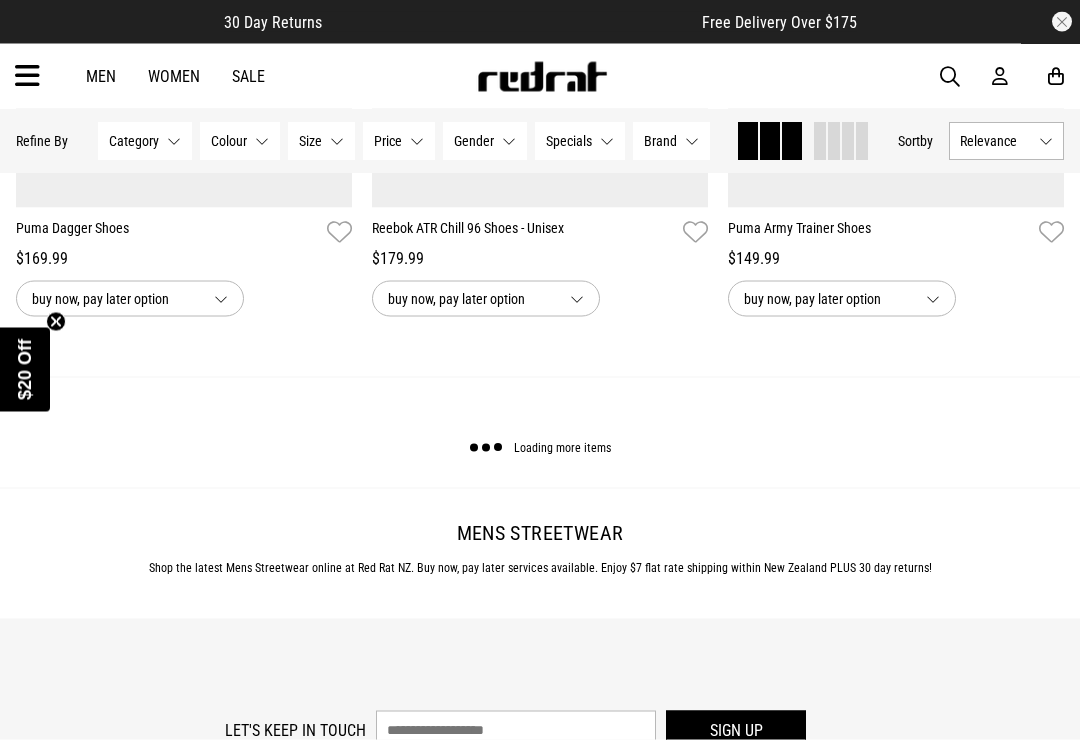 scroll, scrollTop: 19810, scrollLeft: 0, axis: vertical 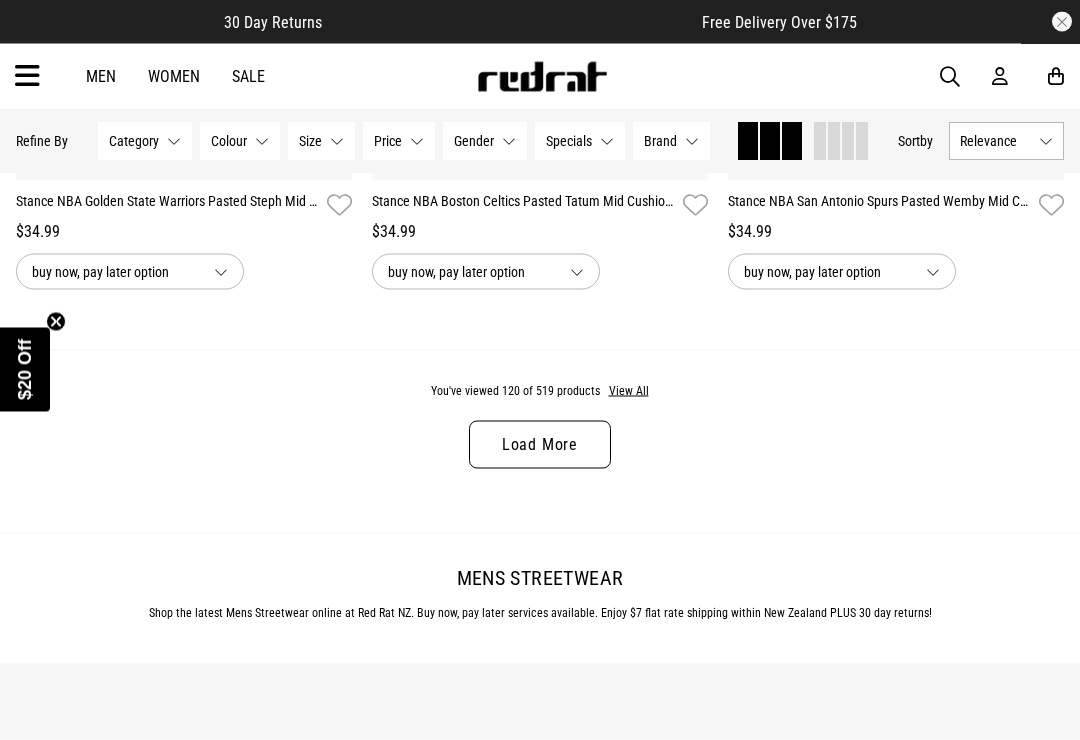 click on "Load More" at bounding box center (540, 445) 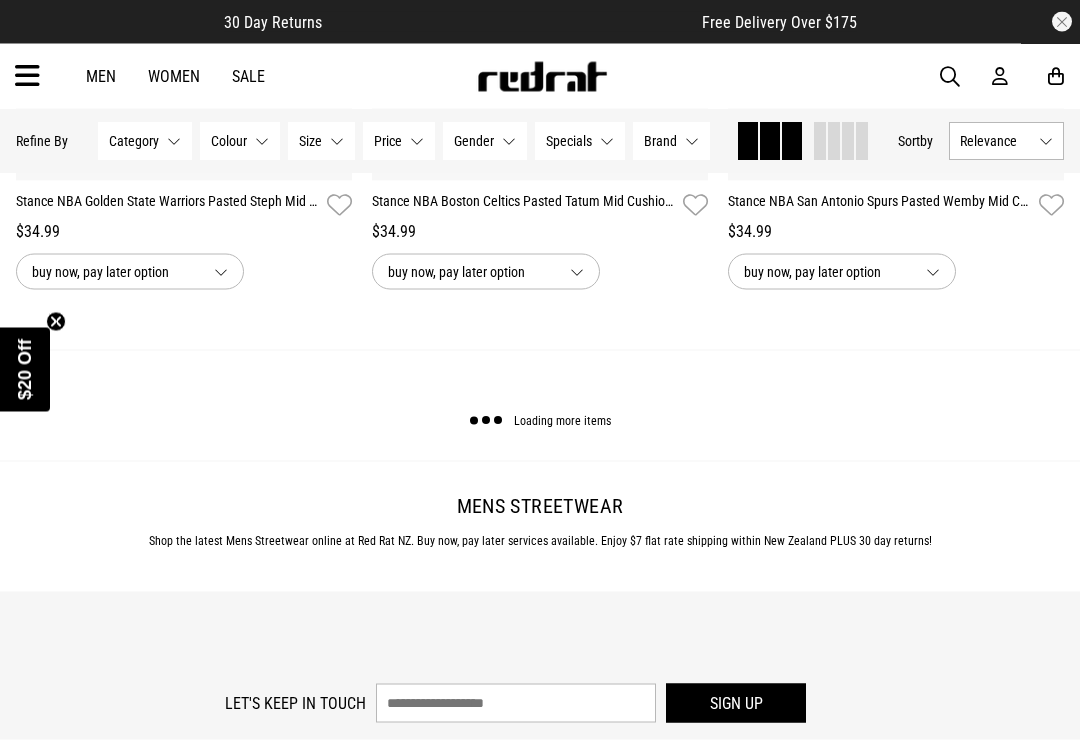 scroll, scrollTop: 24792, scrollLeft: 0, axis: vertical 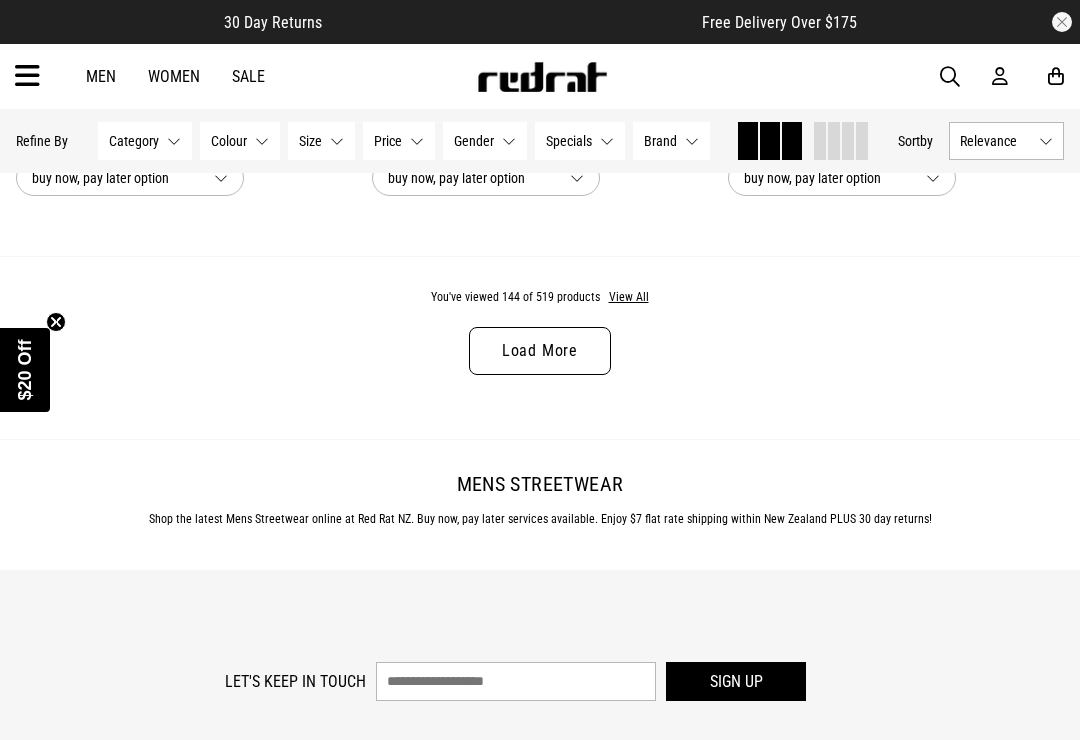 click on "Load More" at bounding box center [540, 351] 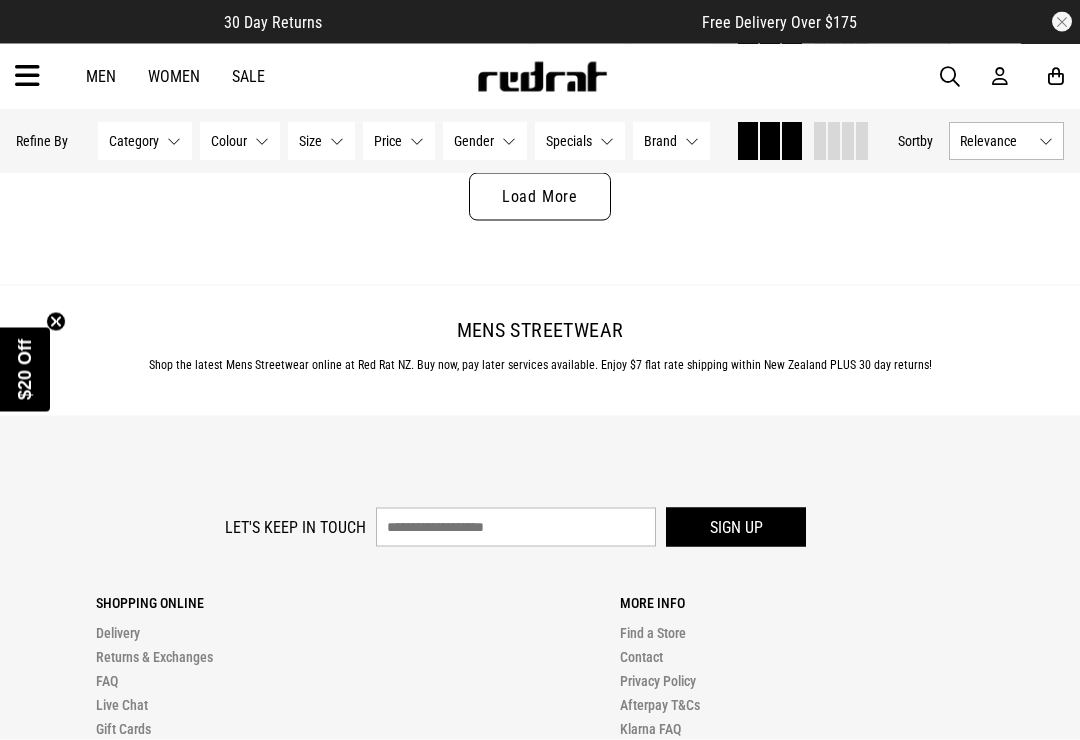 click on "Load More" at bounding box center [540, 197] 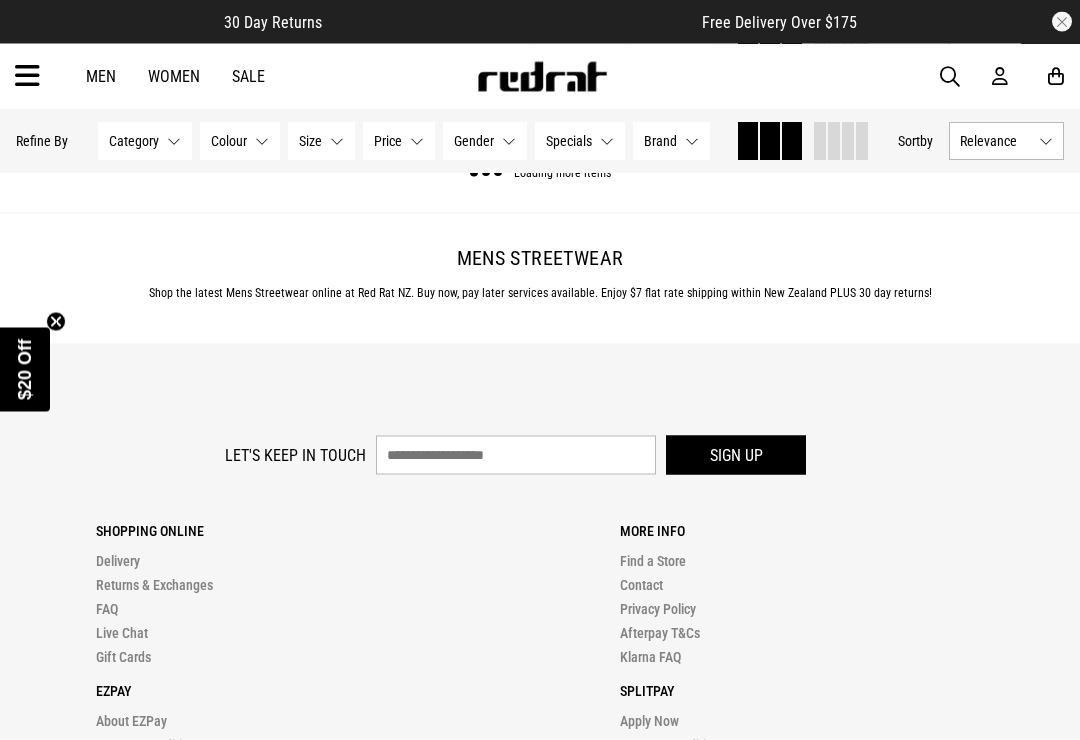 scroll, scrollTop: 34950, scrollLeft: 0, axis: vertical 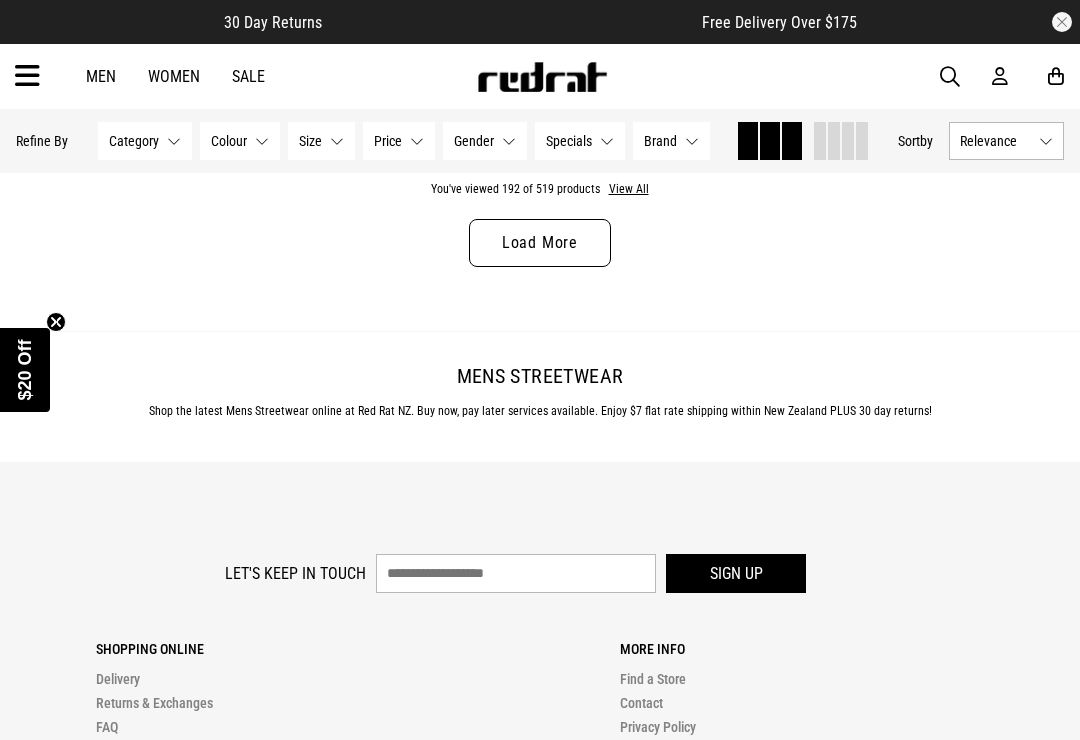 click on "Load More" at bounding box center [540, 243] 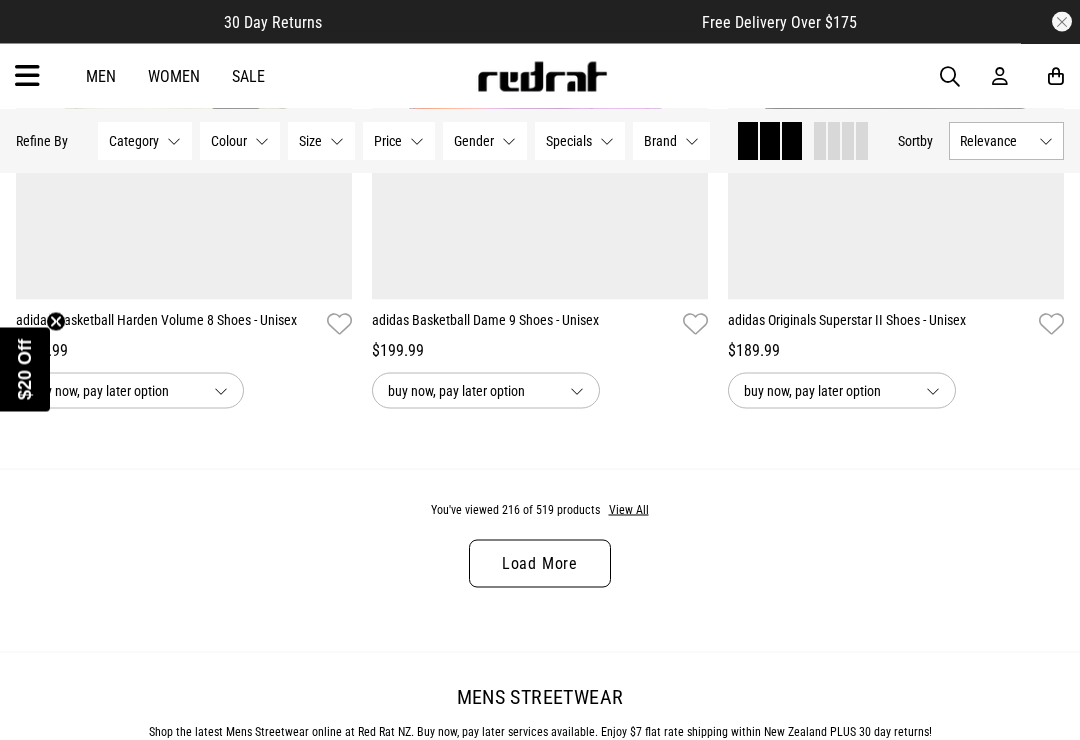 scroll, scrollTop: 44946, scrollLeft: 0, axis: vertical 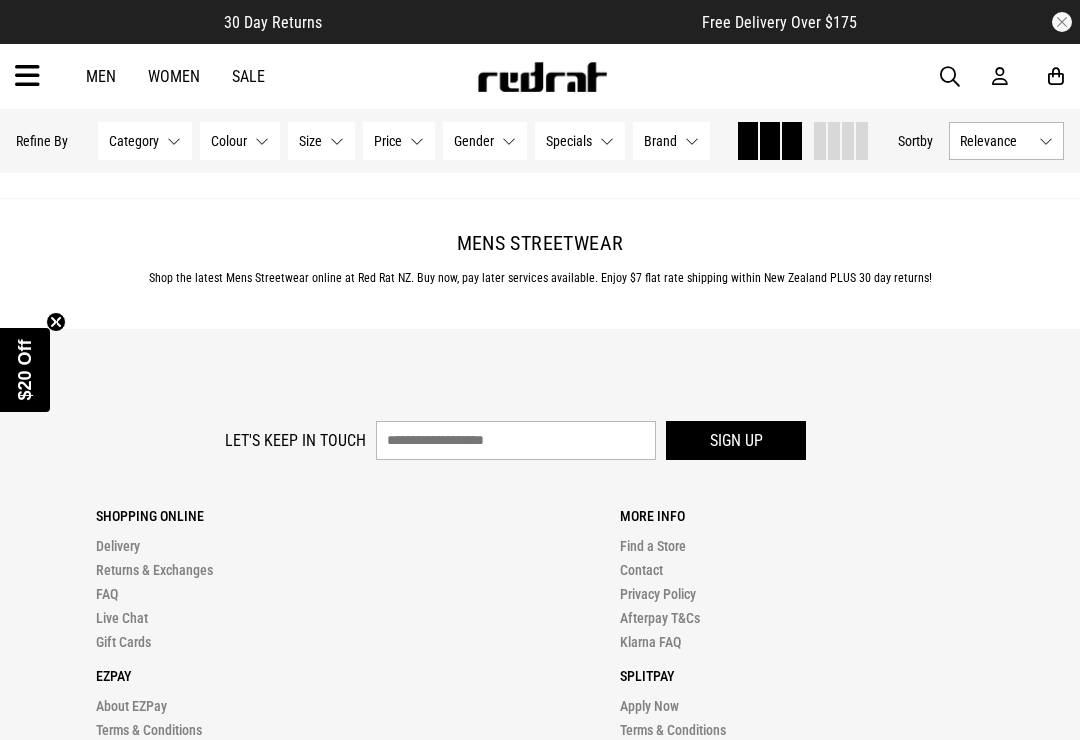 click on "Load More" at bounding box center (540, 110) 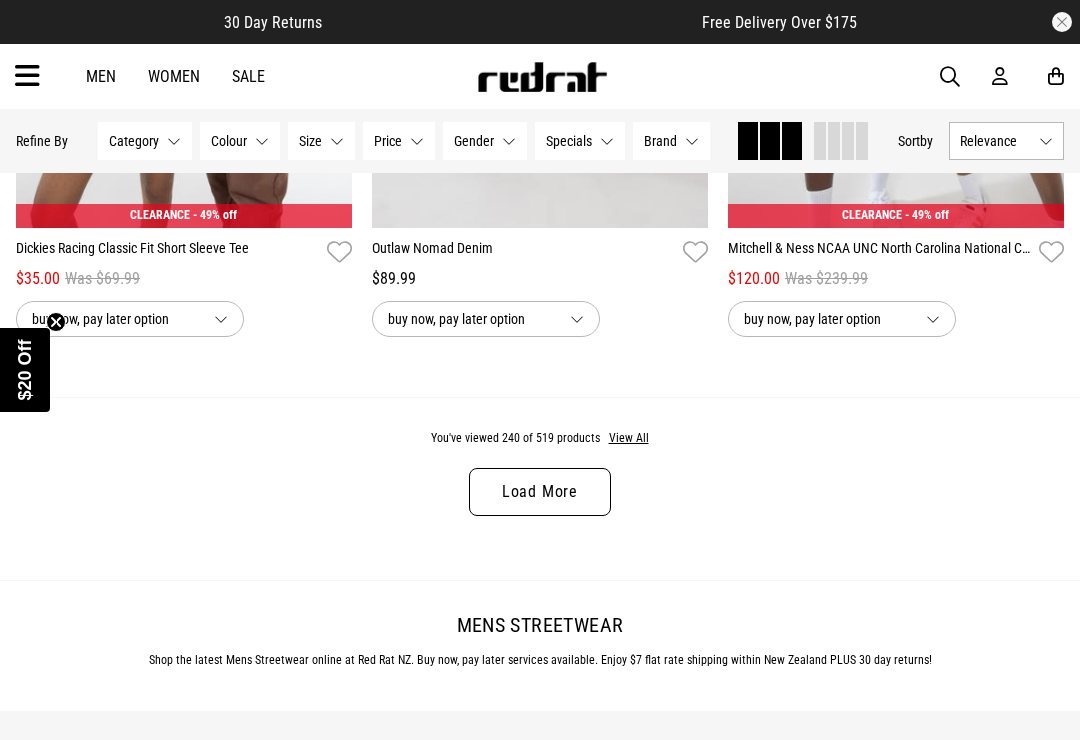 scroll, scrollTop: 49651, scrollLeft: 0, axis: vertical 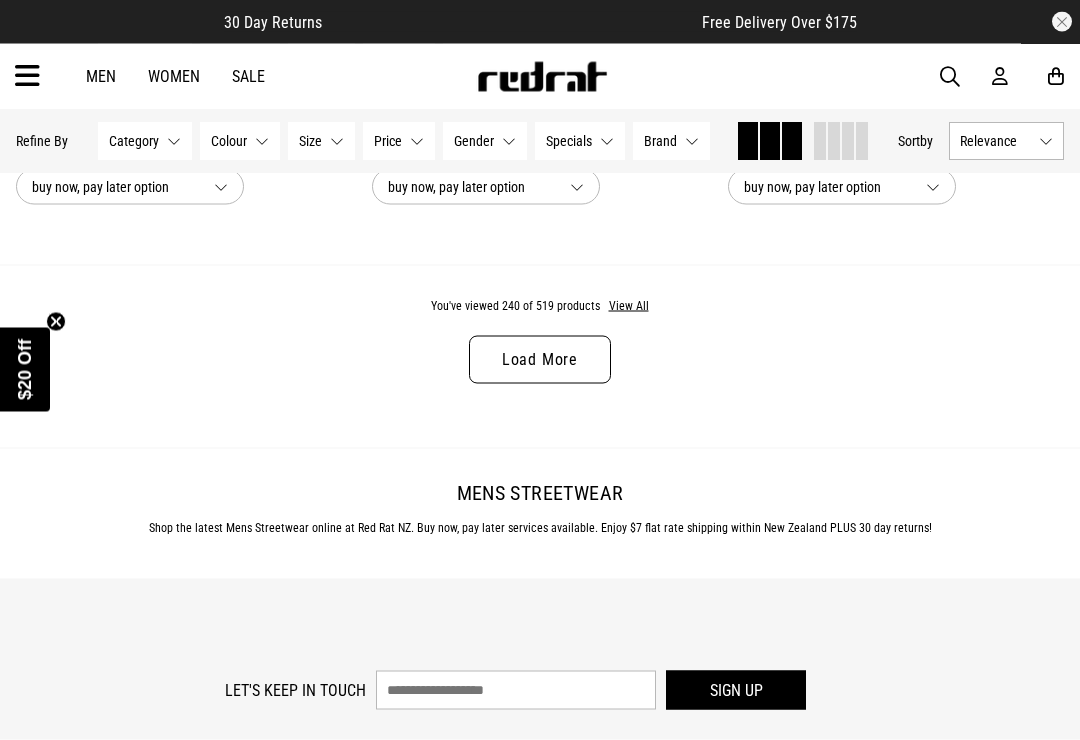 click on "Load More" at bounding box center [540, 360] 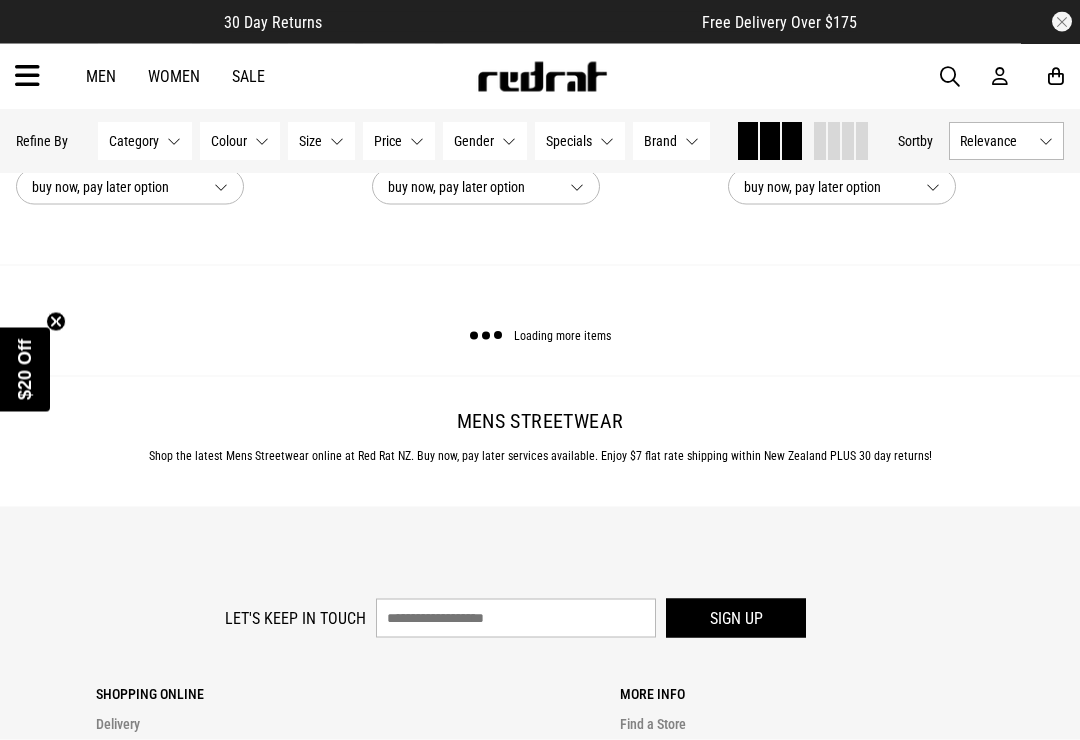 scroll, scrollTop: 49652, scrollLeft: 0, axis: vertical 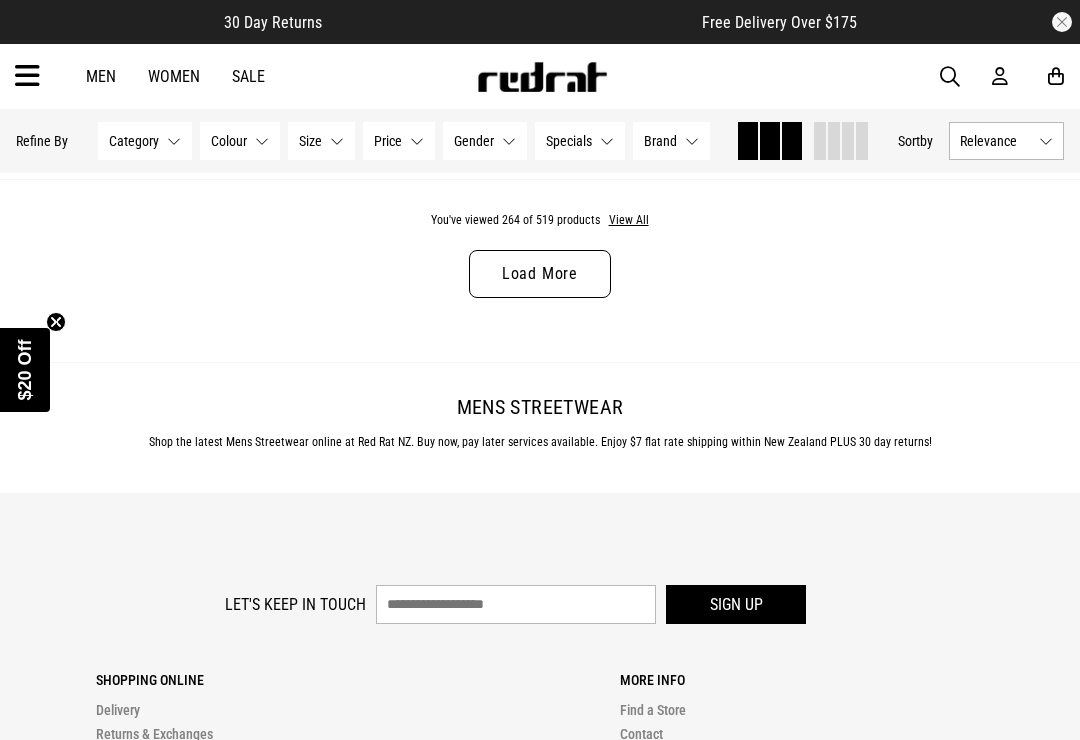 click on "Load More" at bounding box center [540, 274] 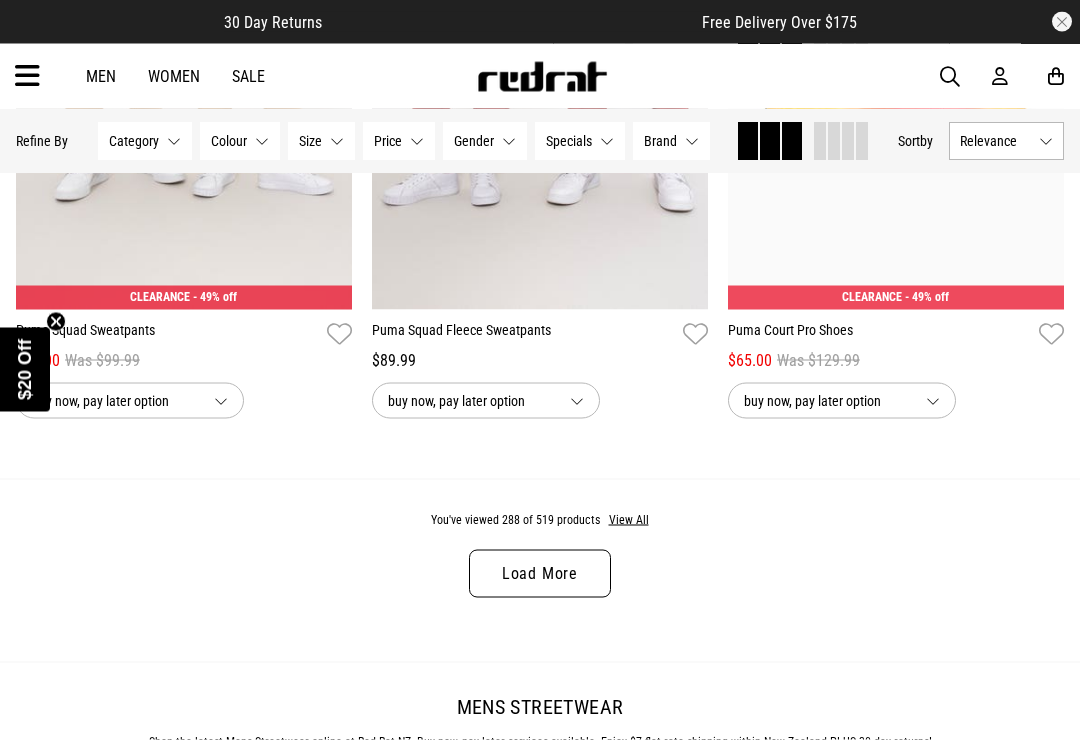 scroll, scrollTop: 59762, scrollLeft: 0, axis: vertical 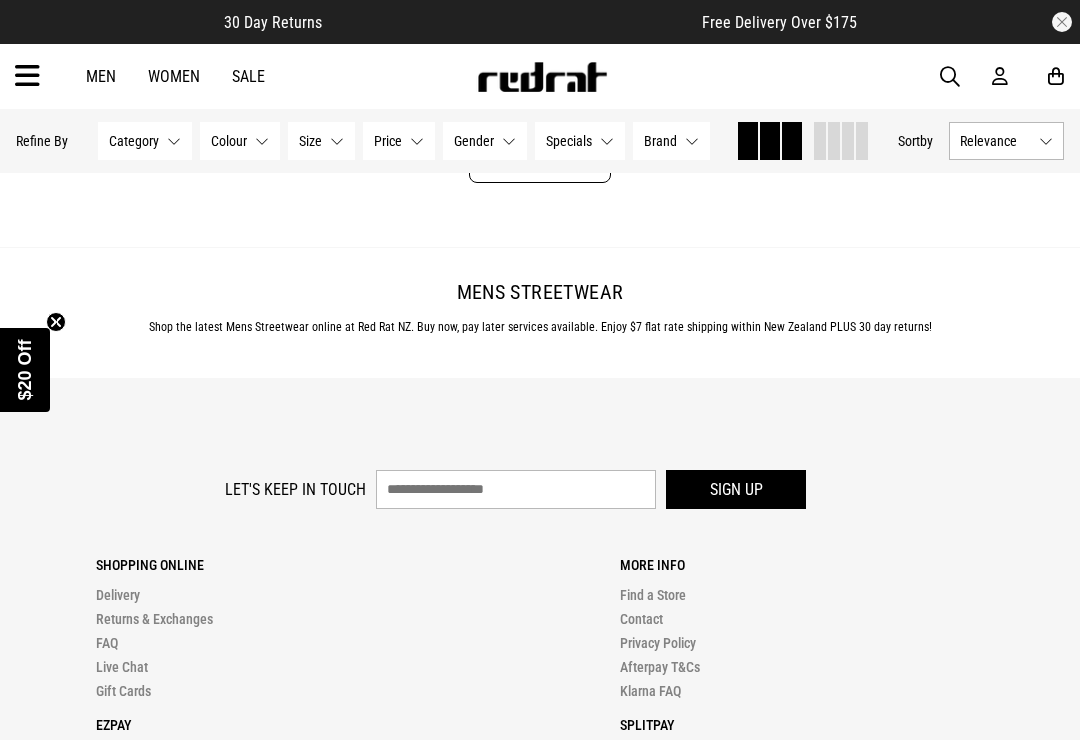click on "Load More" at bounding box center (540, 159) 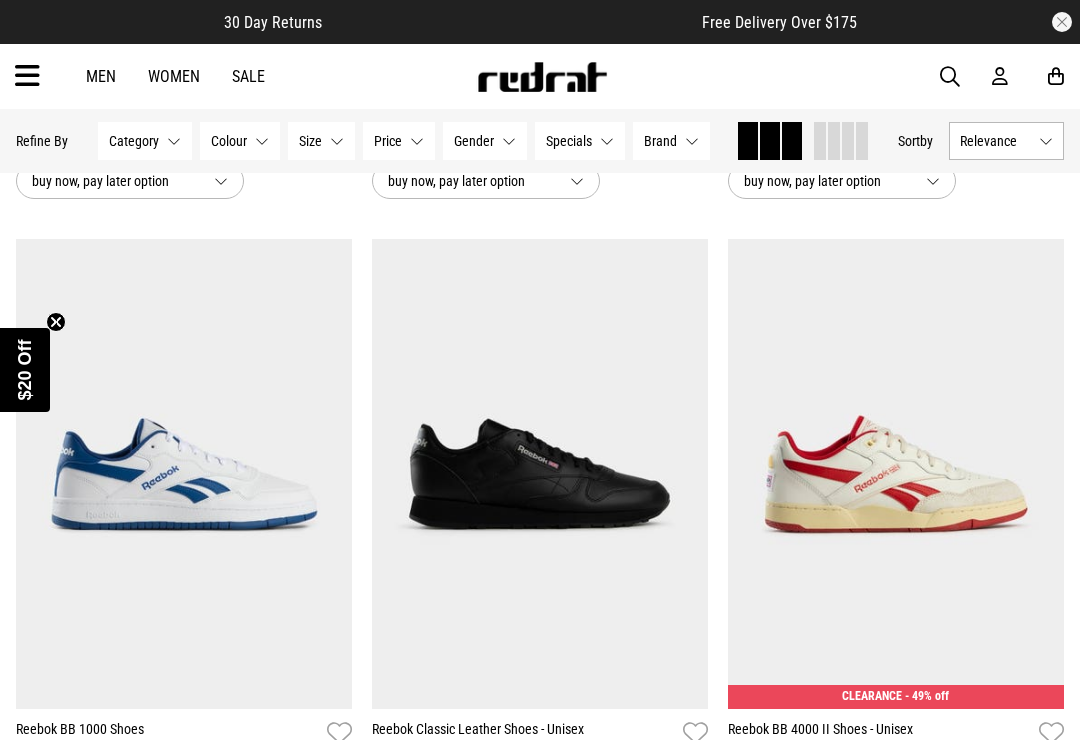 scroll, scrollTop: 64525, scrollLeft: 0, axis: vertical 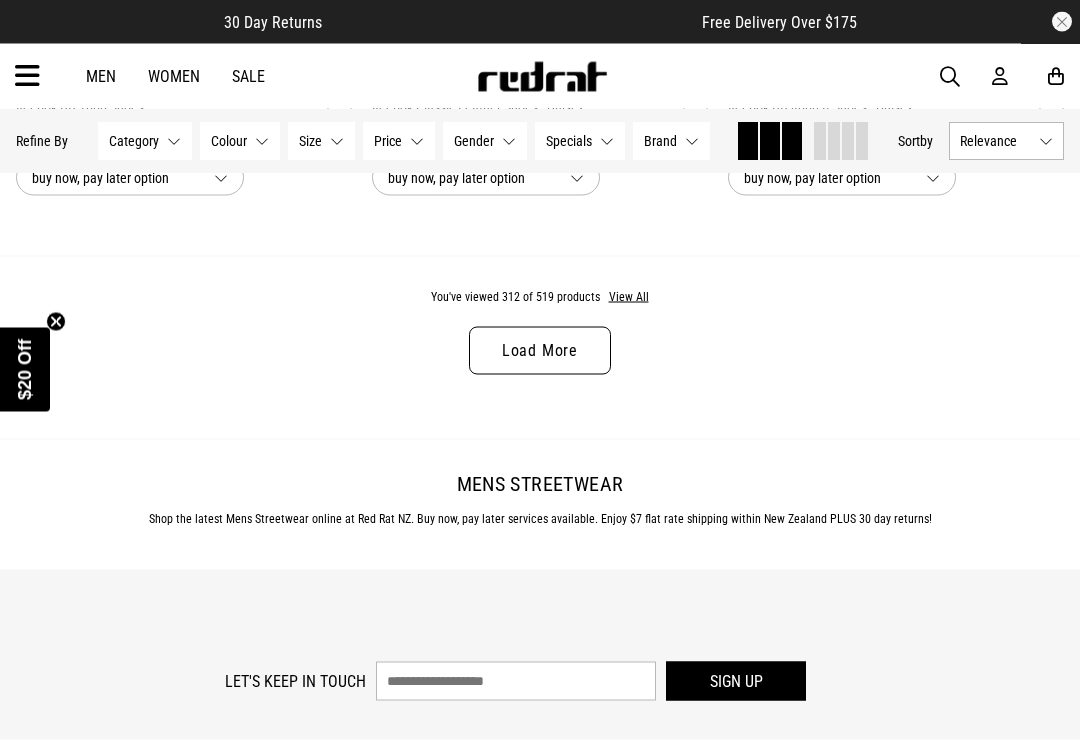 click on "Load More" at bounding box center (540, 351) 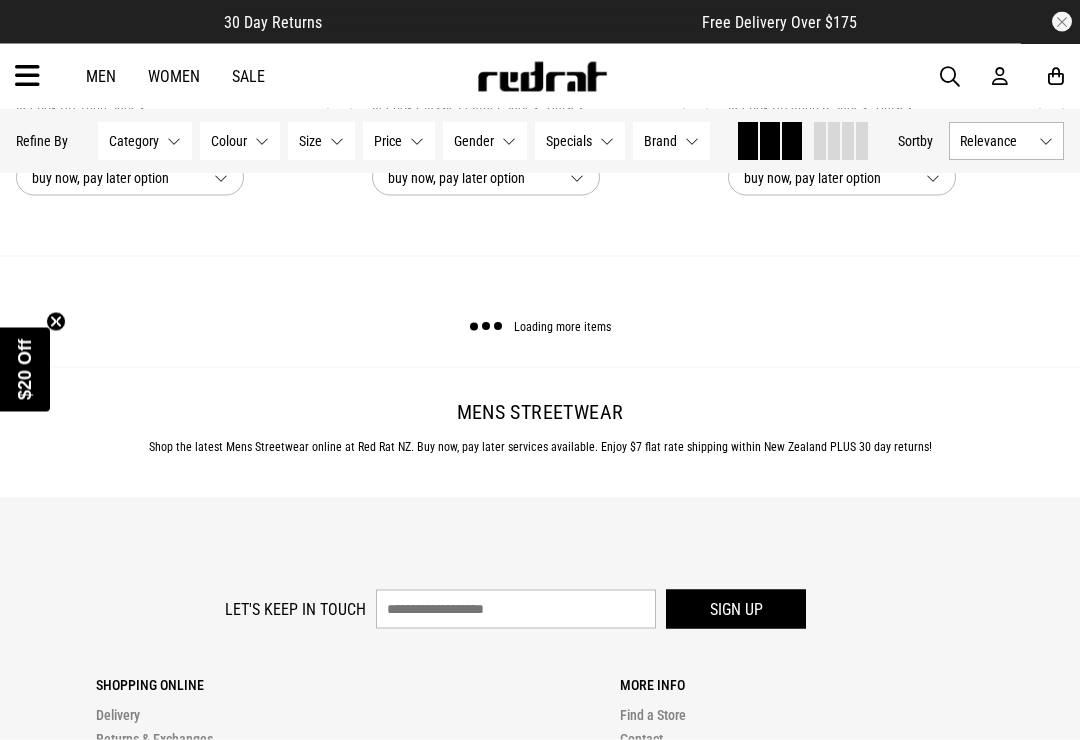 scroll, scrollTop: 64526, scrollLeft: 0, axis: vertical 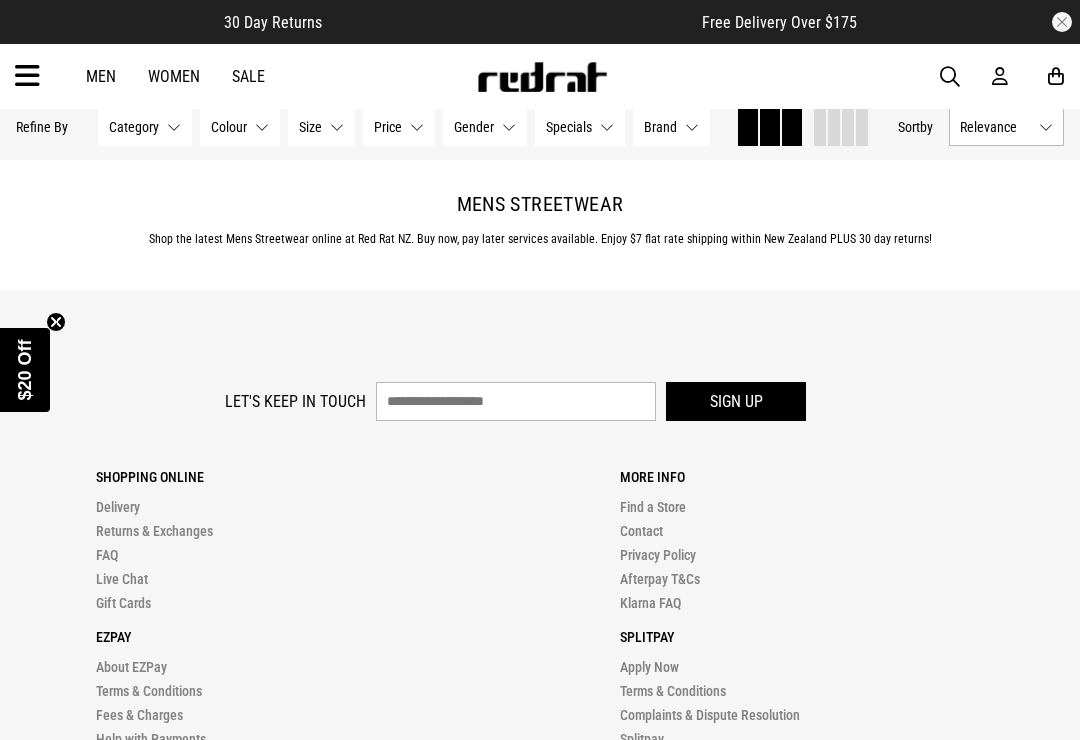 click on "Load More" at bounding box center [540, 71] 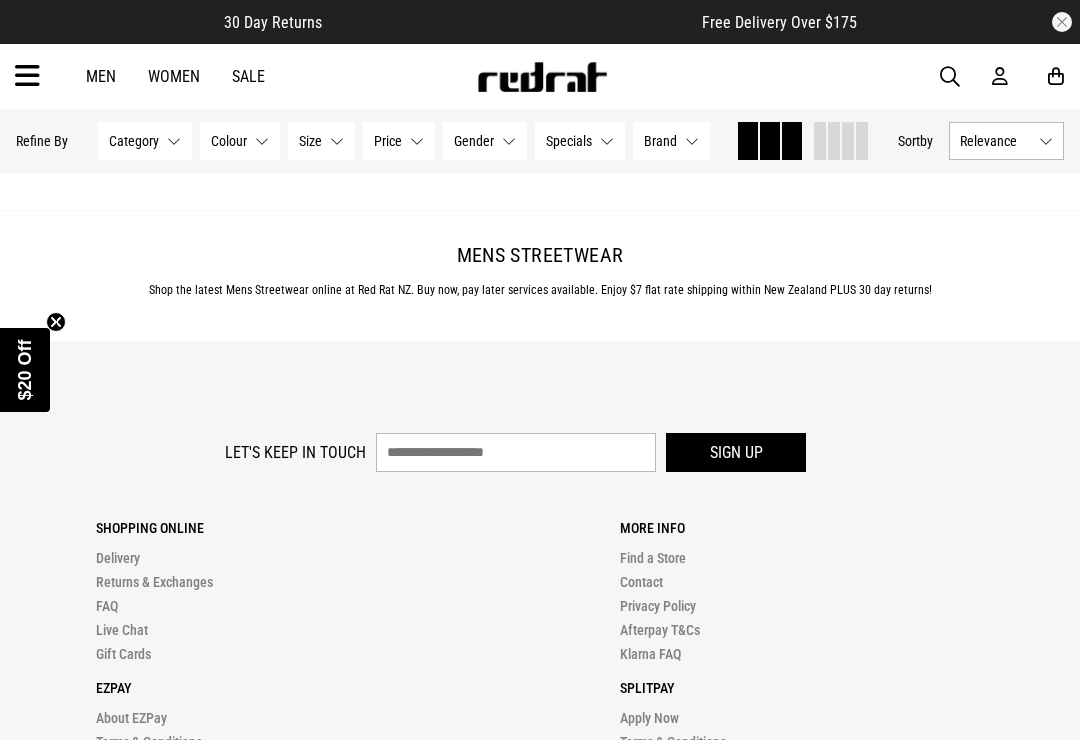 scroll, scrollTop: 74665, scrollLeft: 0, axis: vertical 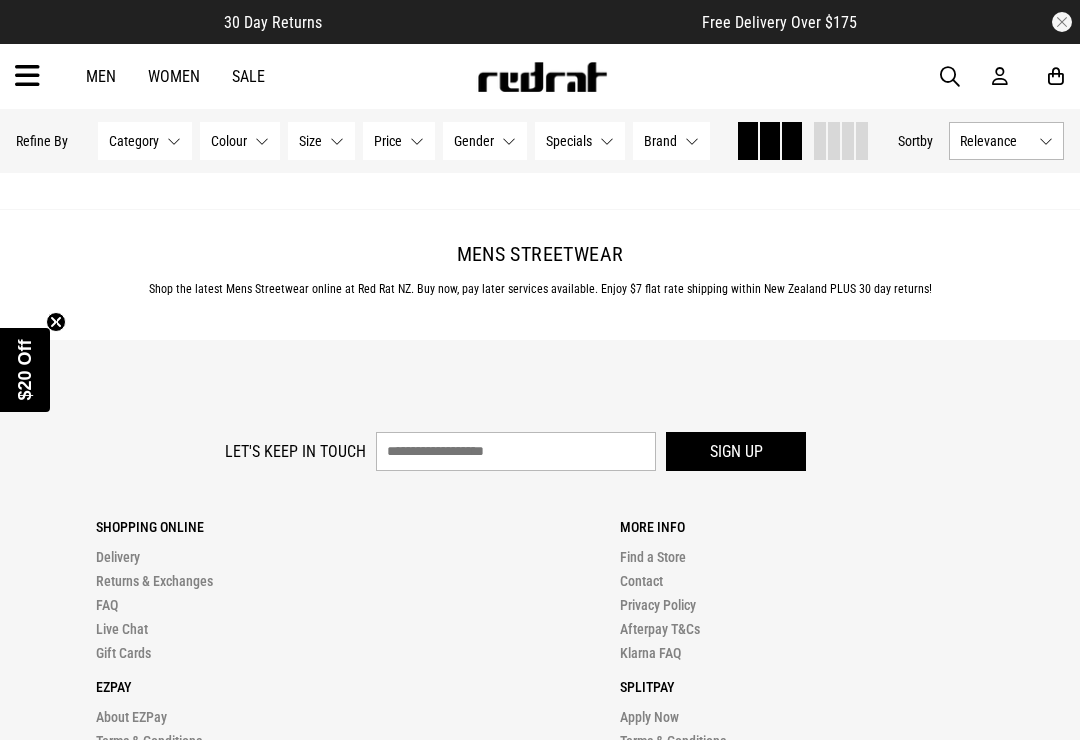 click on "Load More" at bounding box center (540, 121) 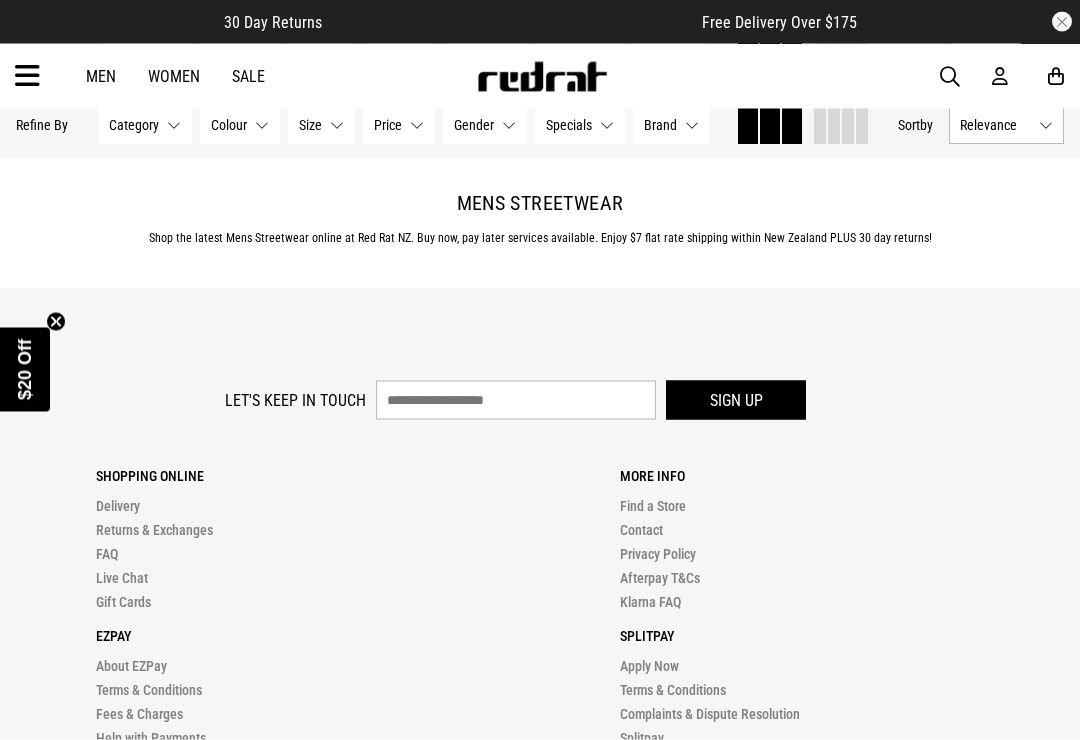 scroll, scrollTop: 79734, scrollLeft: 0, axis: vertical 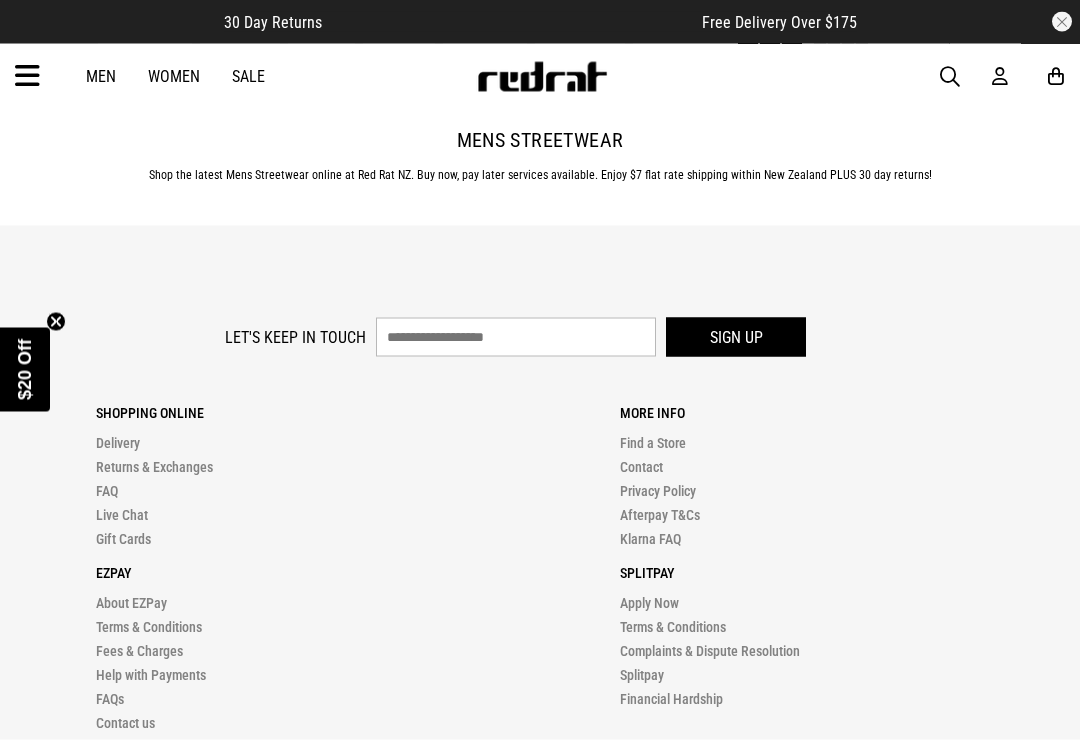 click on "Load More" at bounding box center [540, 7] 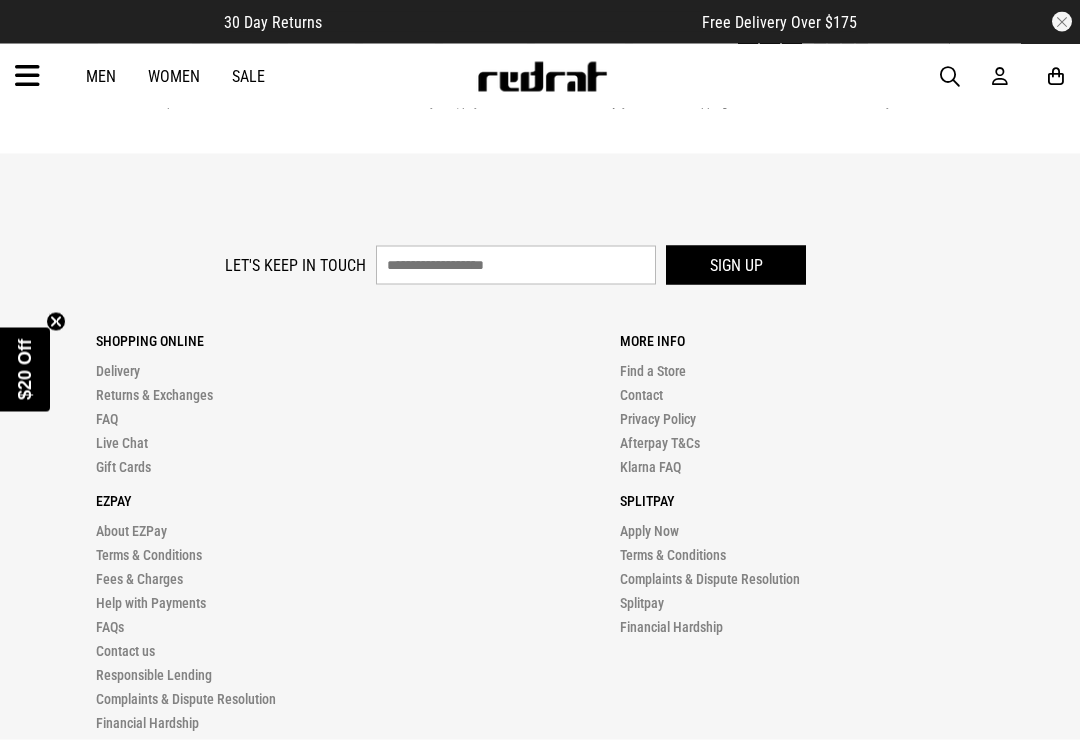 scroll, scrollTop: 79735, scrollLeft: 0, axis: vertical 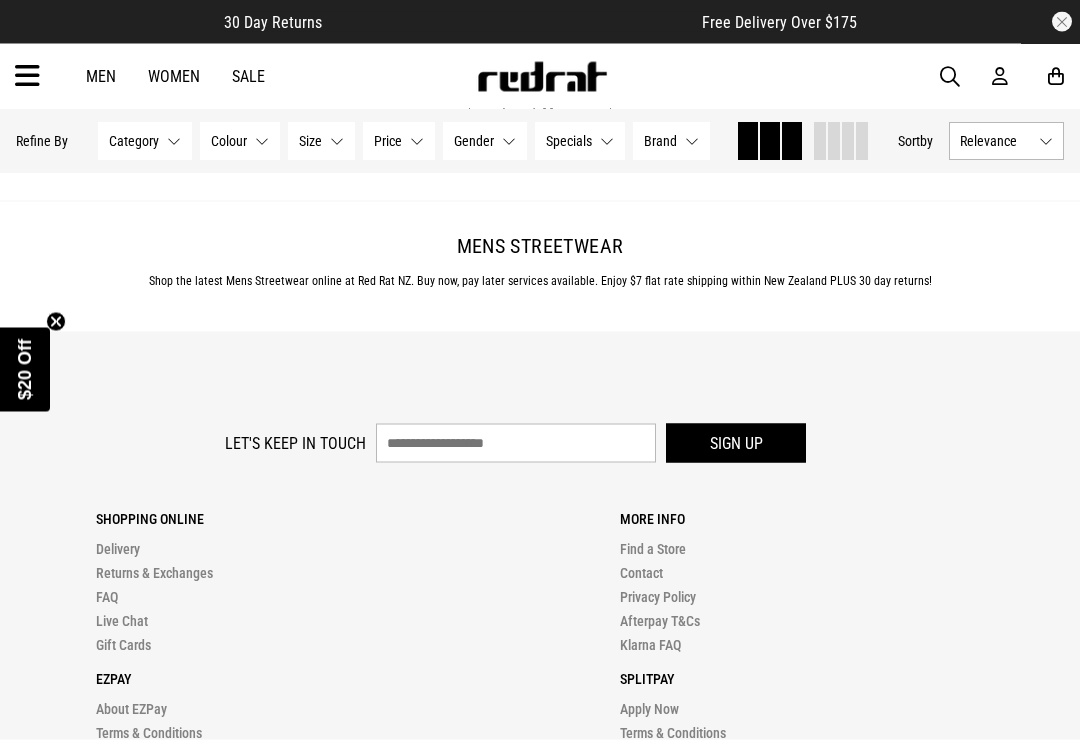 click on "Load More" at bounding box center (540, 113) 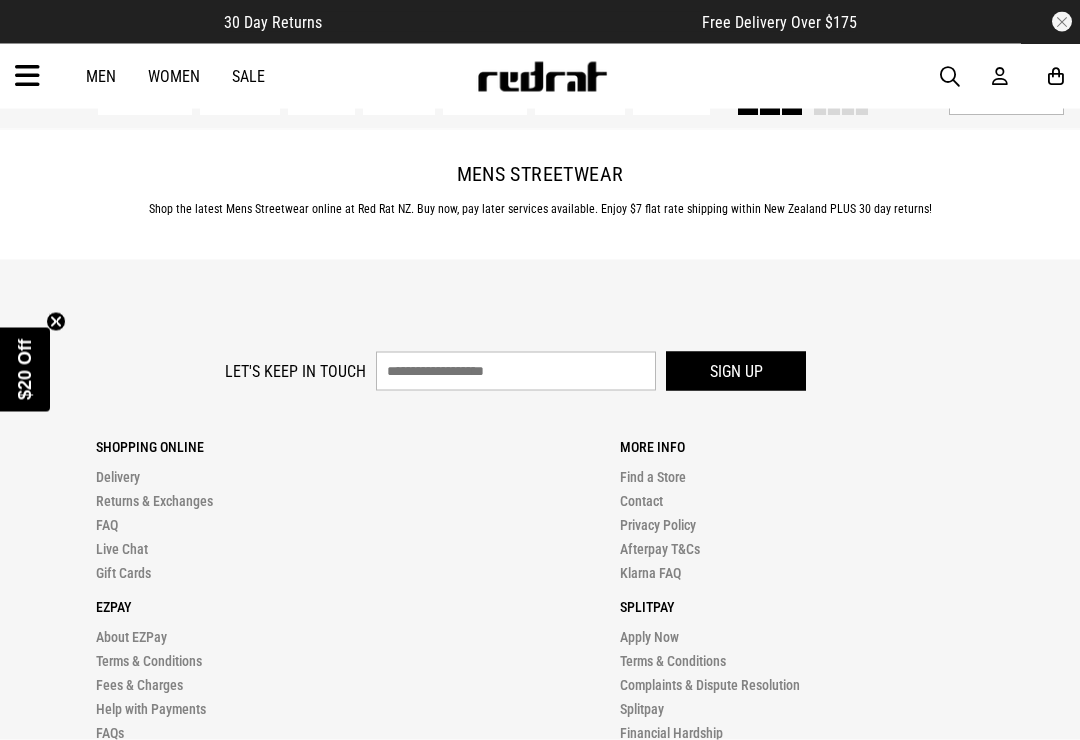 scroll, scrollTop: 84584, scrollLeft: 0, axis: vertical 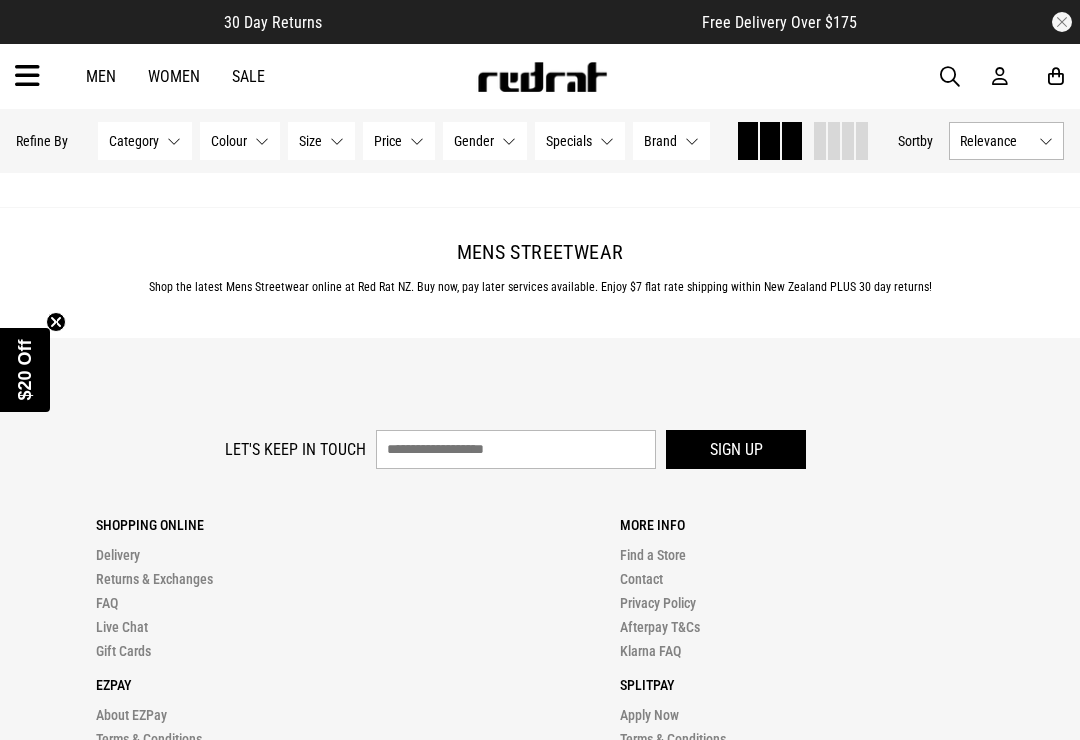 click on "Load More" at bounding box center [540, 119] 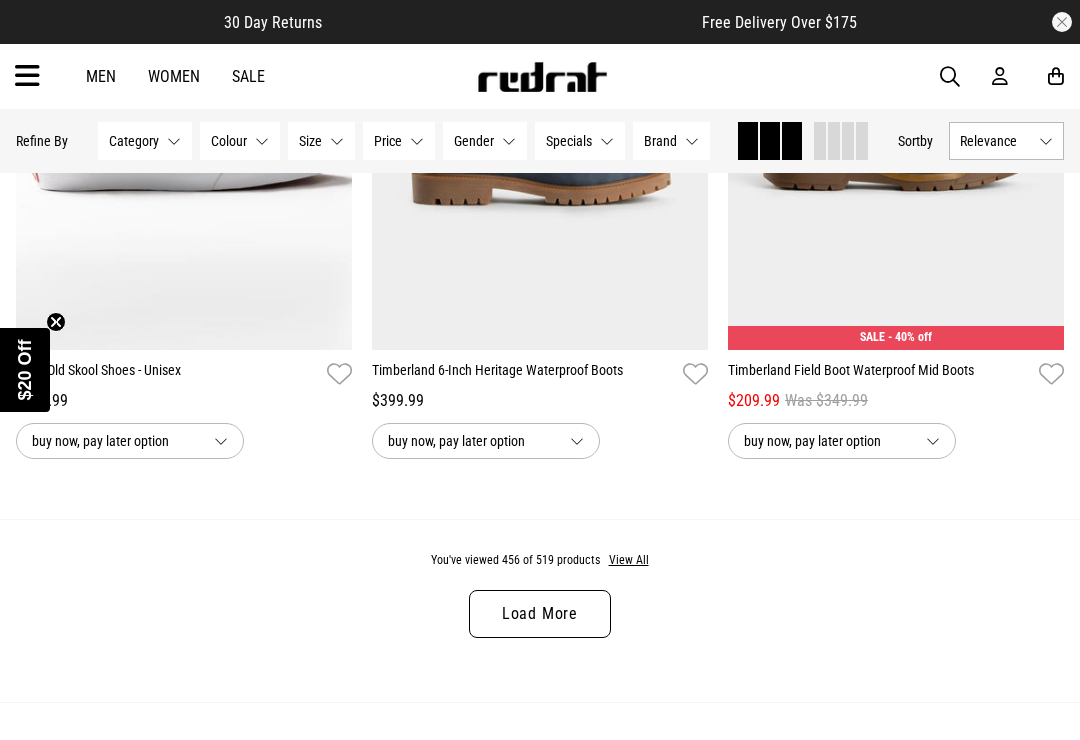 scroll, scrollTop: 94332, scrollLeft: 0, axis: vertical 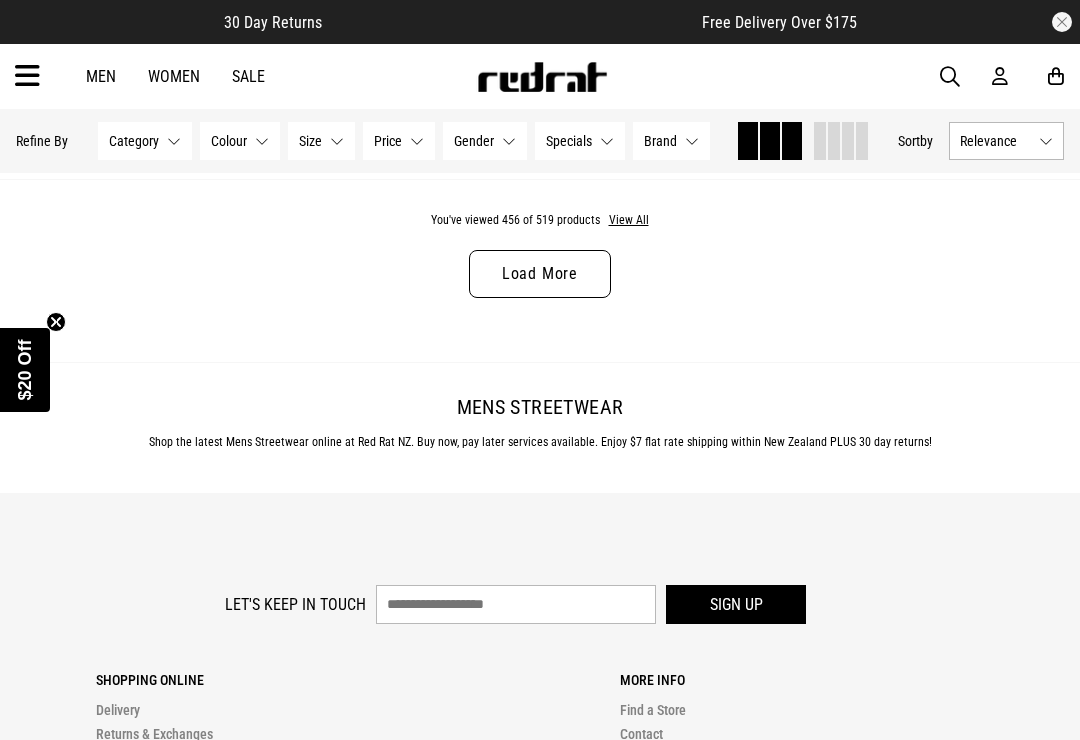 click on "Load More" at bounding box center (540, 274) 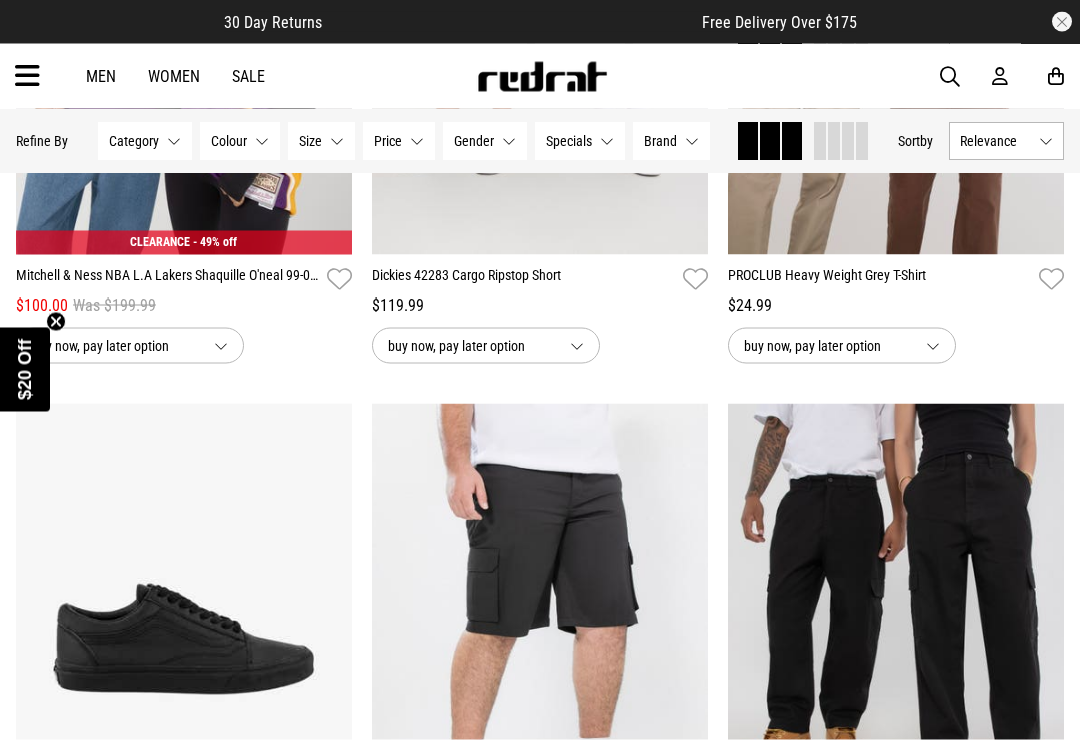 scroll, scrollTop: 98722, scrollLeft: 0, axis: vertical 